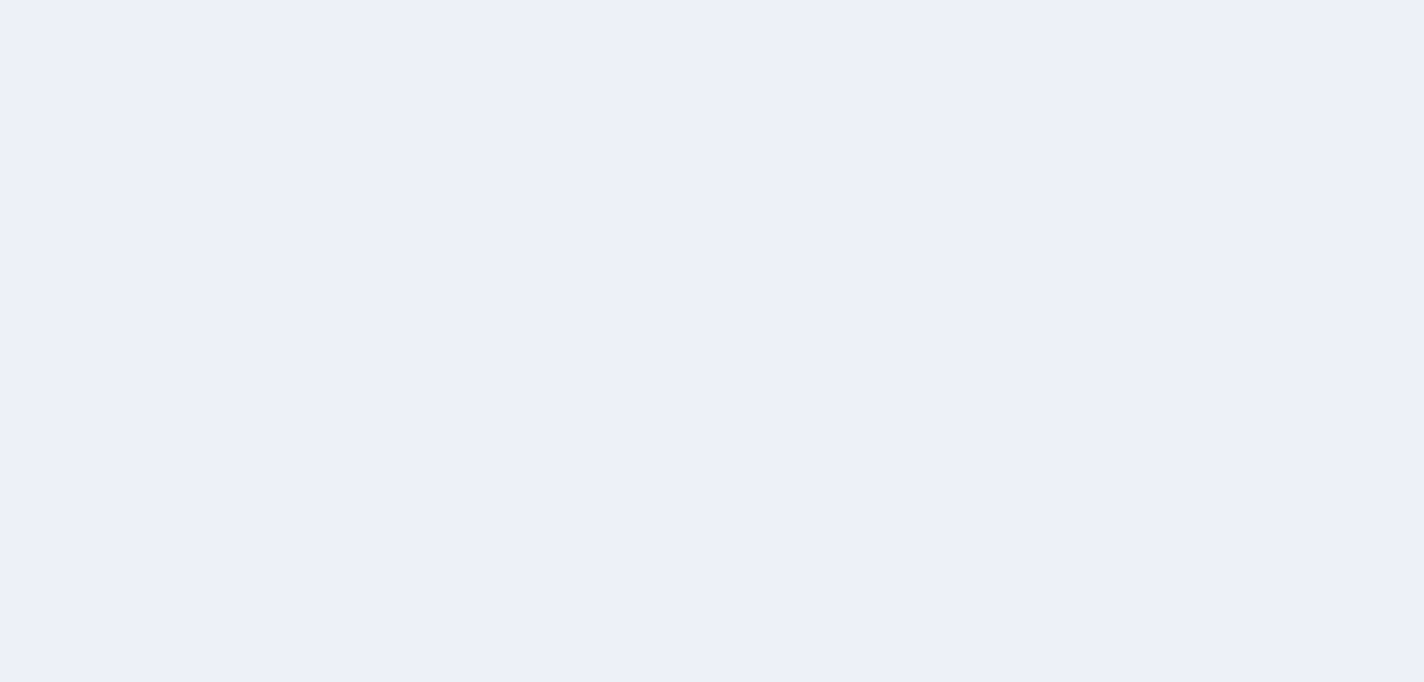 scroll, scrollTop: 0, scrollLeft: 0, axis: both 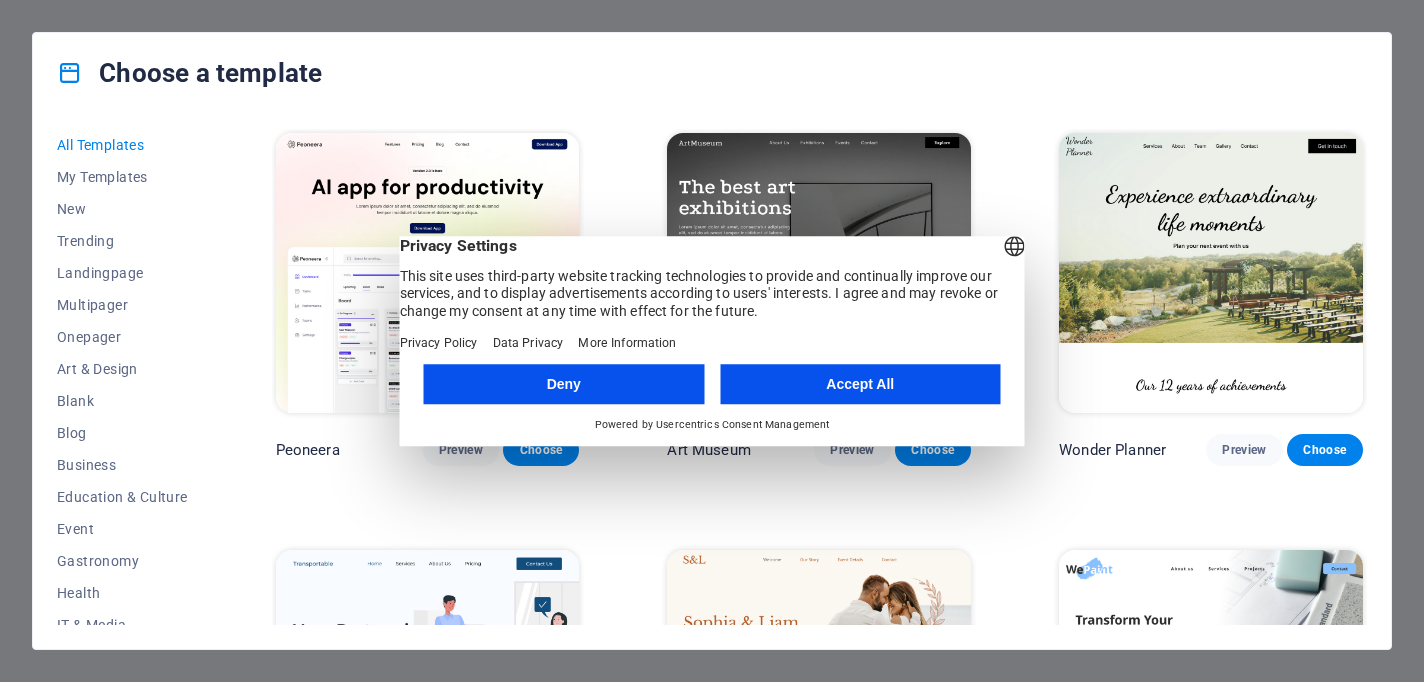 click on "Deny" at bounding box center [564, 384] 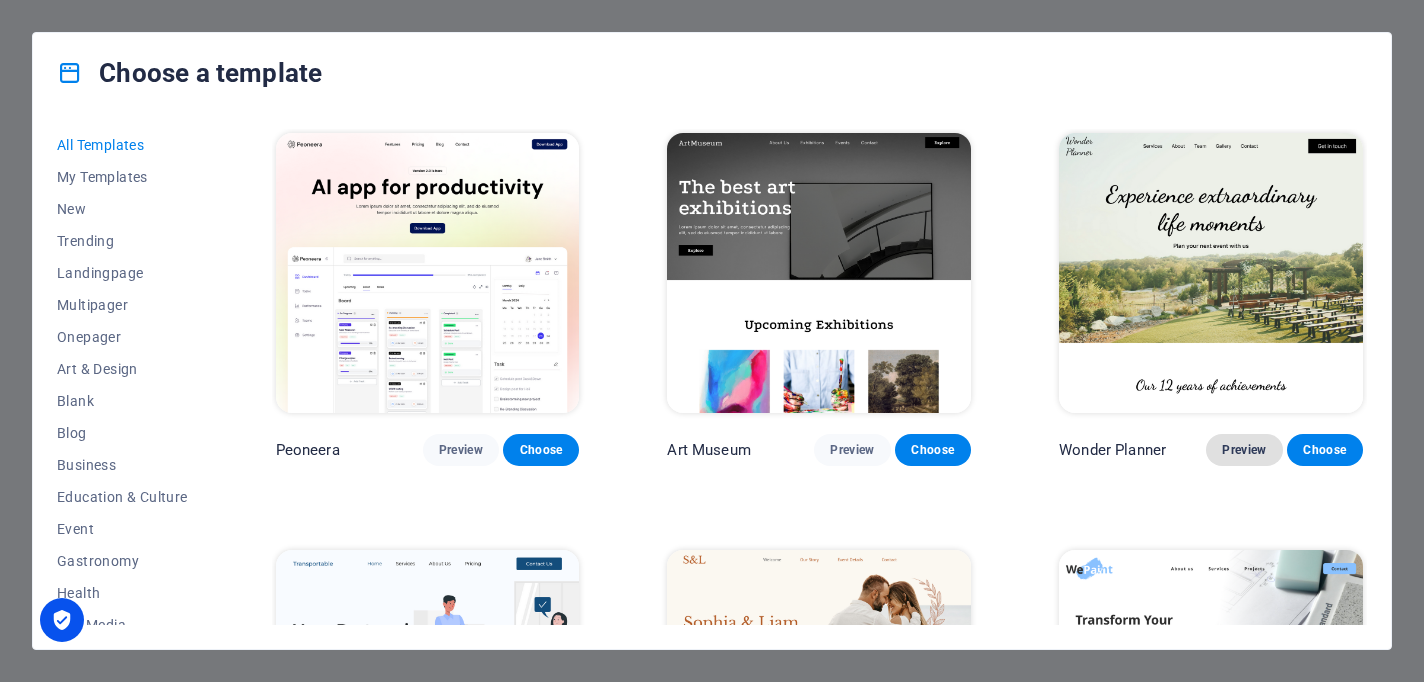 click on "Preview" at bounding box center [1244, 450] 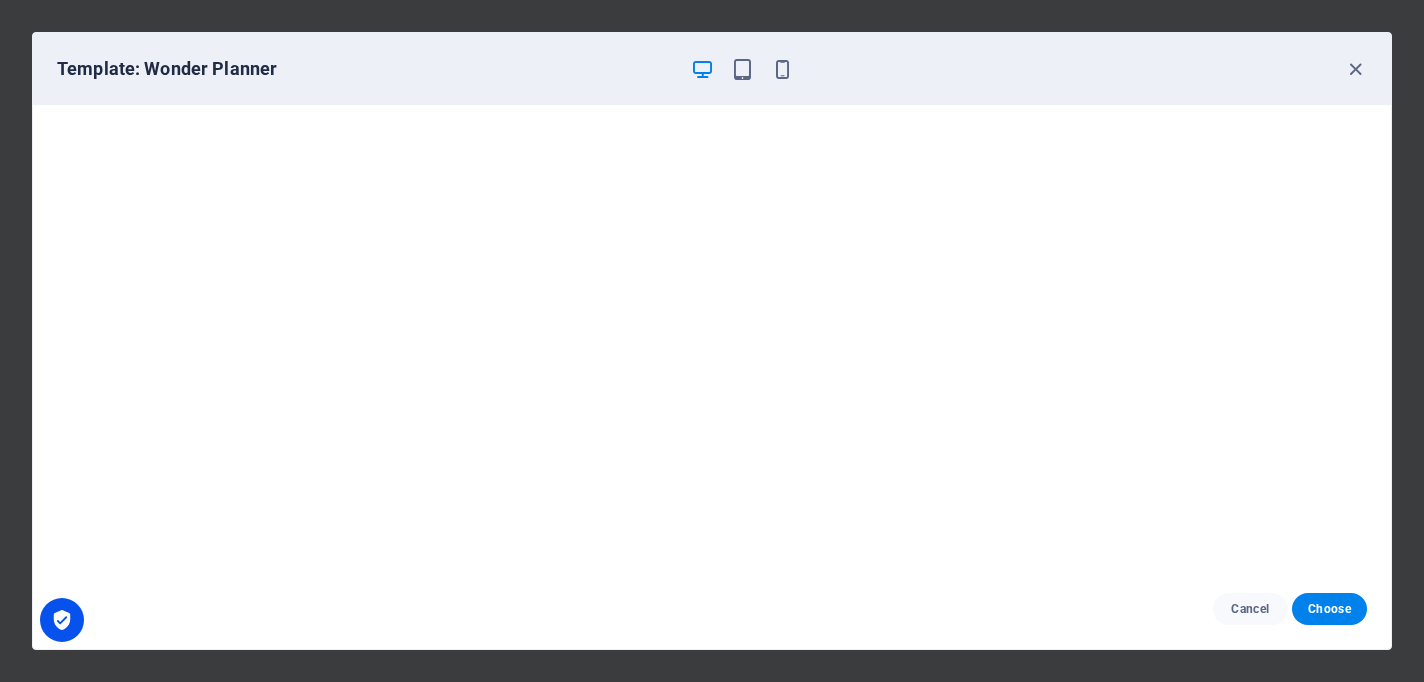scroll, scrollTop: 5, scrollLeft: 0, axis: vertical 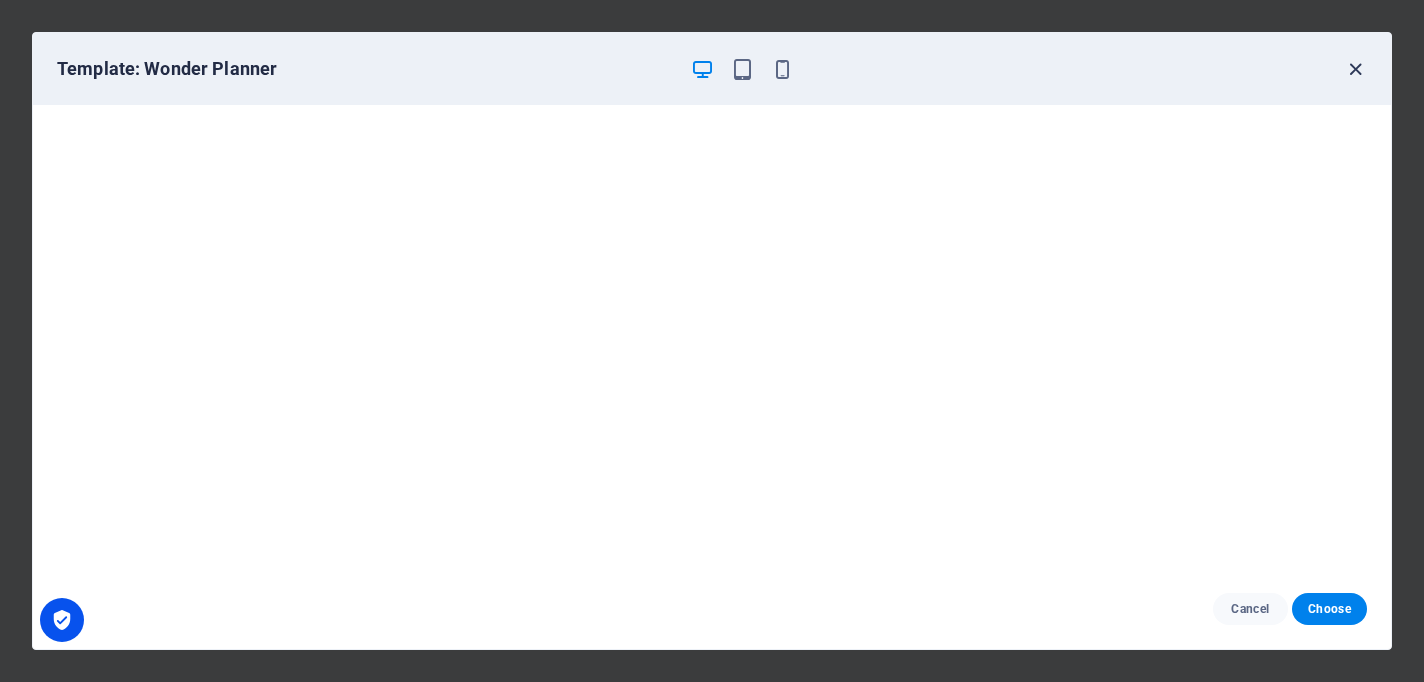 click at bounding box center (1355, 69) 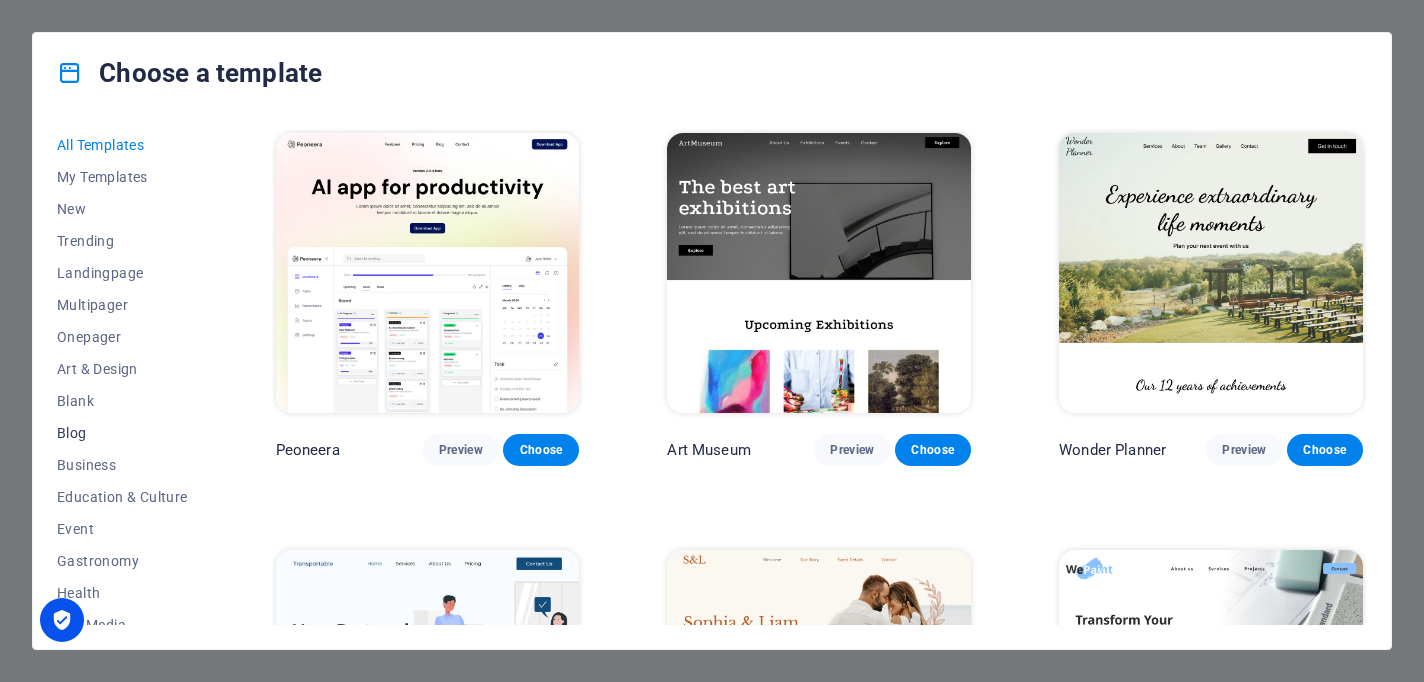 click on "Blog" at bounding box center [122, 433] 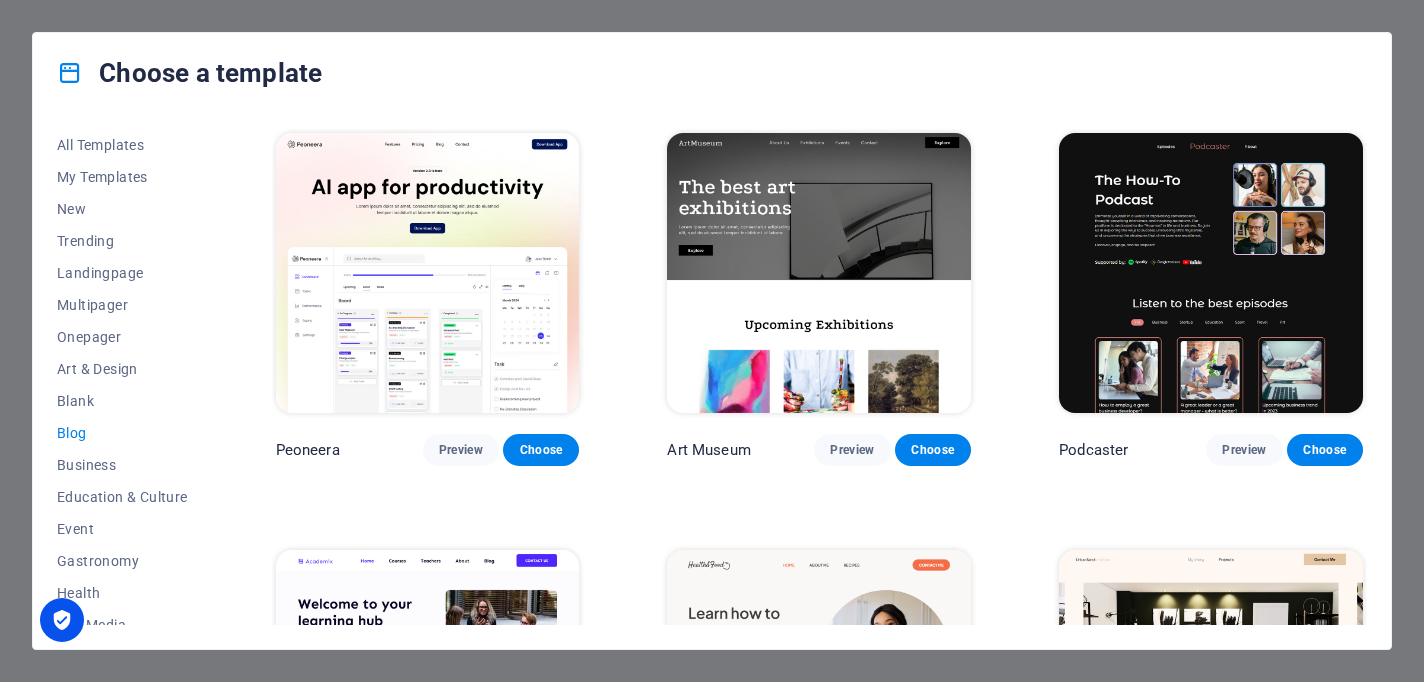 click on "Blog" at bounding box center (122, 433) 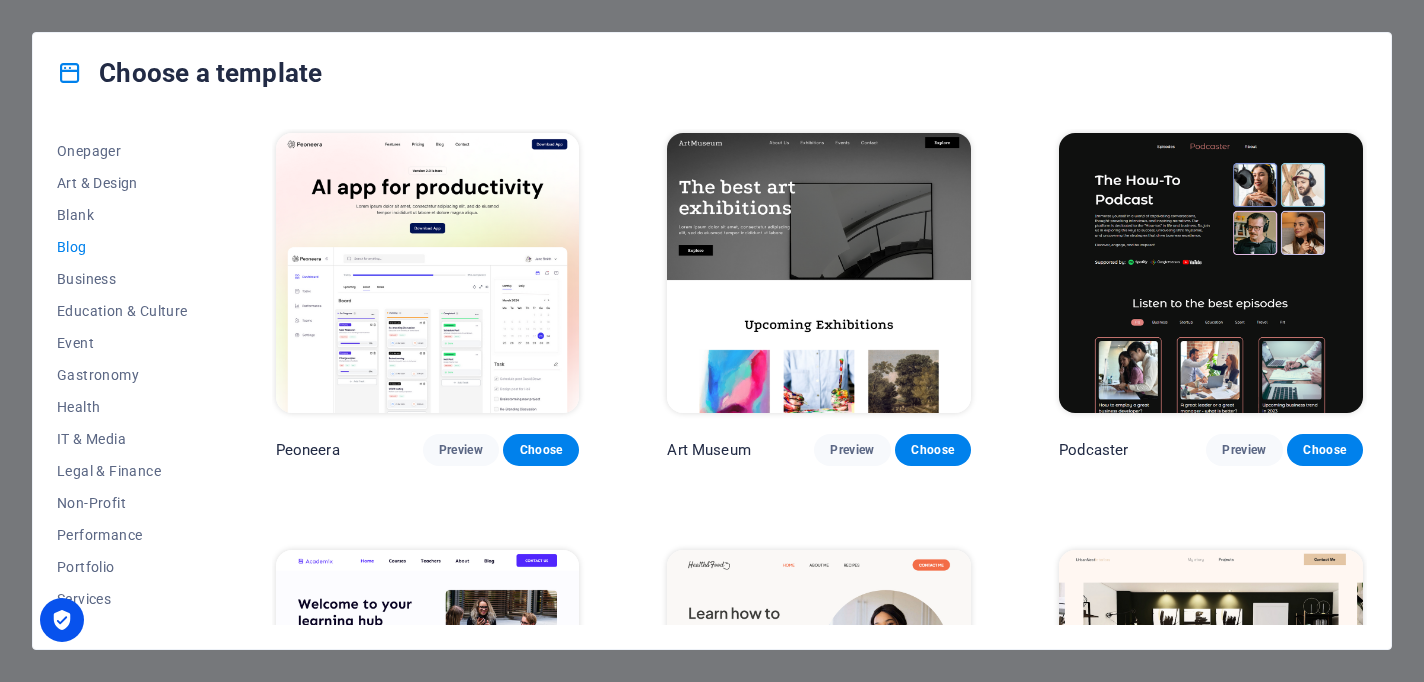 scroll, scrollTop: 258, scrollLeft: 0, axis: vertical 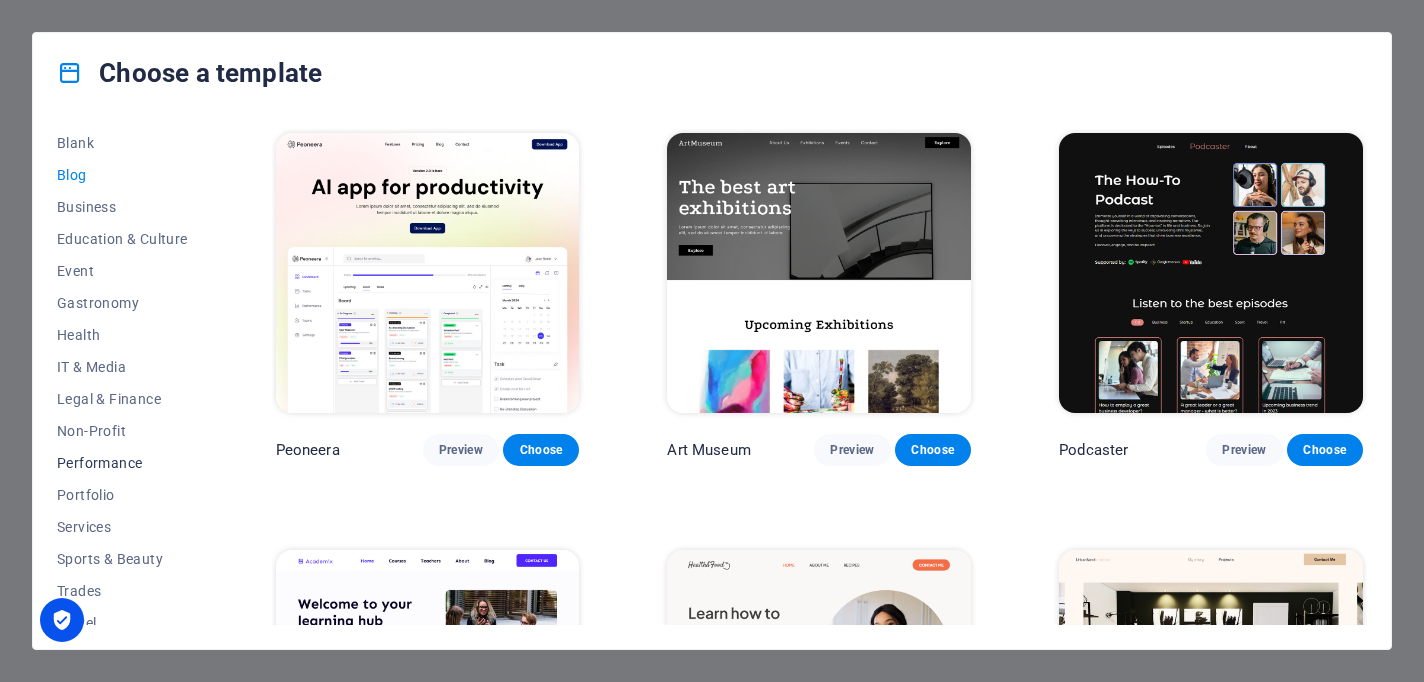 click on "Performance" at bounding box center (122, 463) 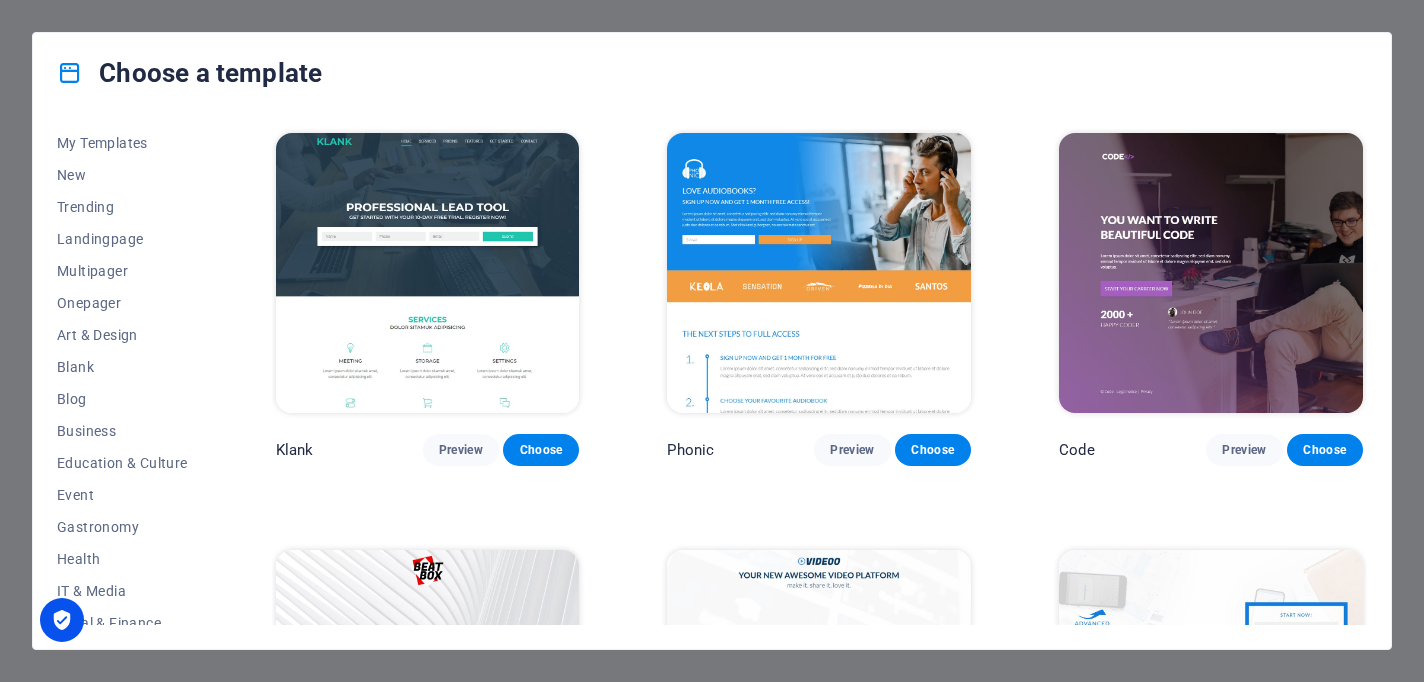 scroll, scrollTop: 0, scrollLeft: 0, axis: both 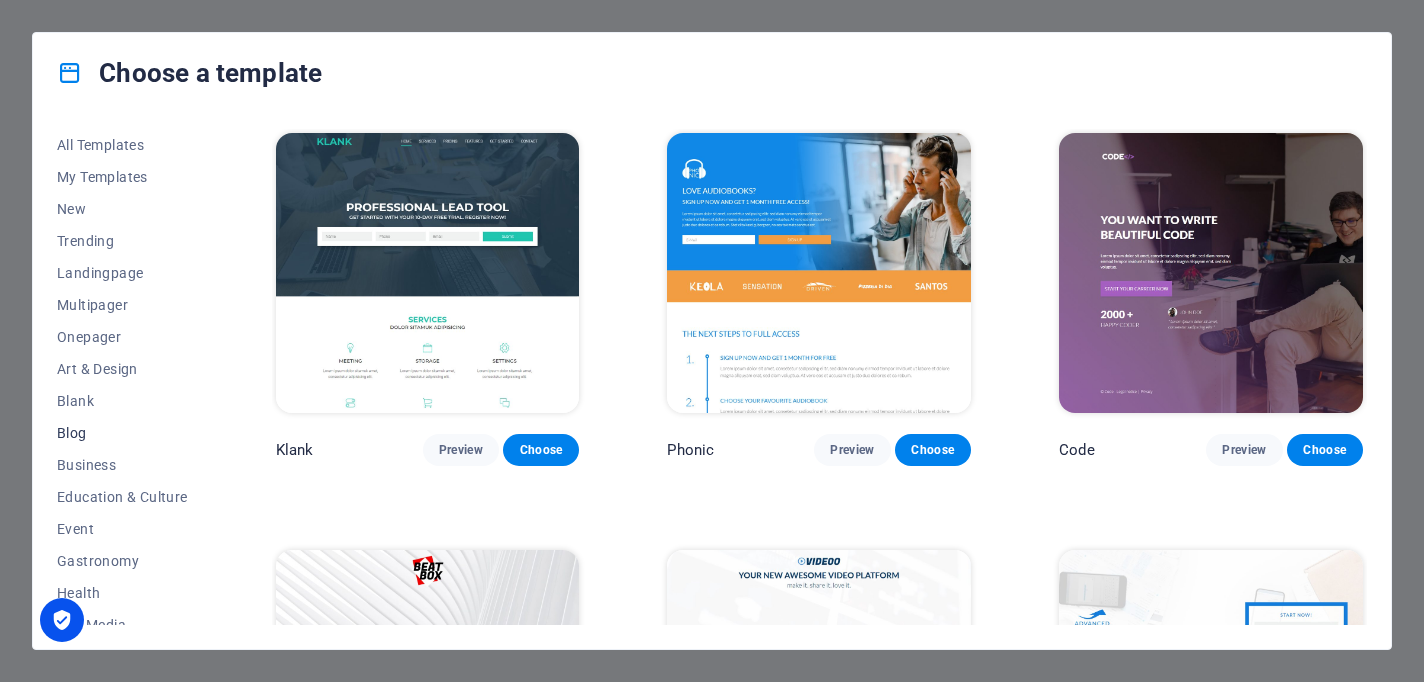 click on "Blog" at bounding box center (122, 433) 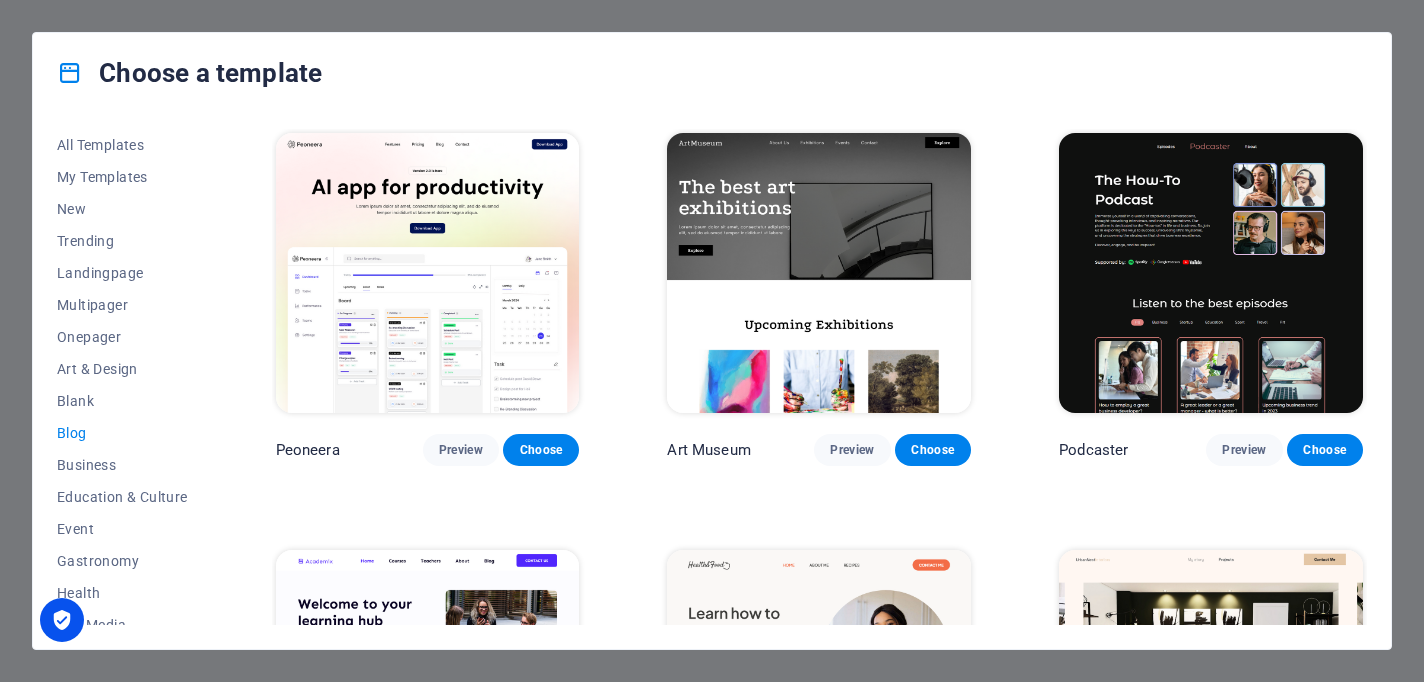 drag, startPoint x: 1370, startPoint y: 190, endPoint x: 1386, endPoint y: 262, distance: 73.756355 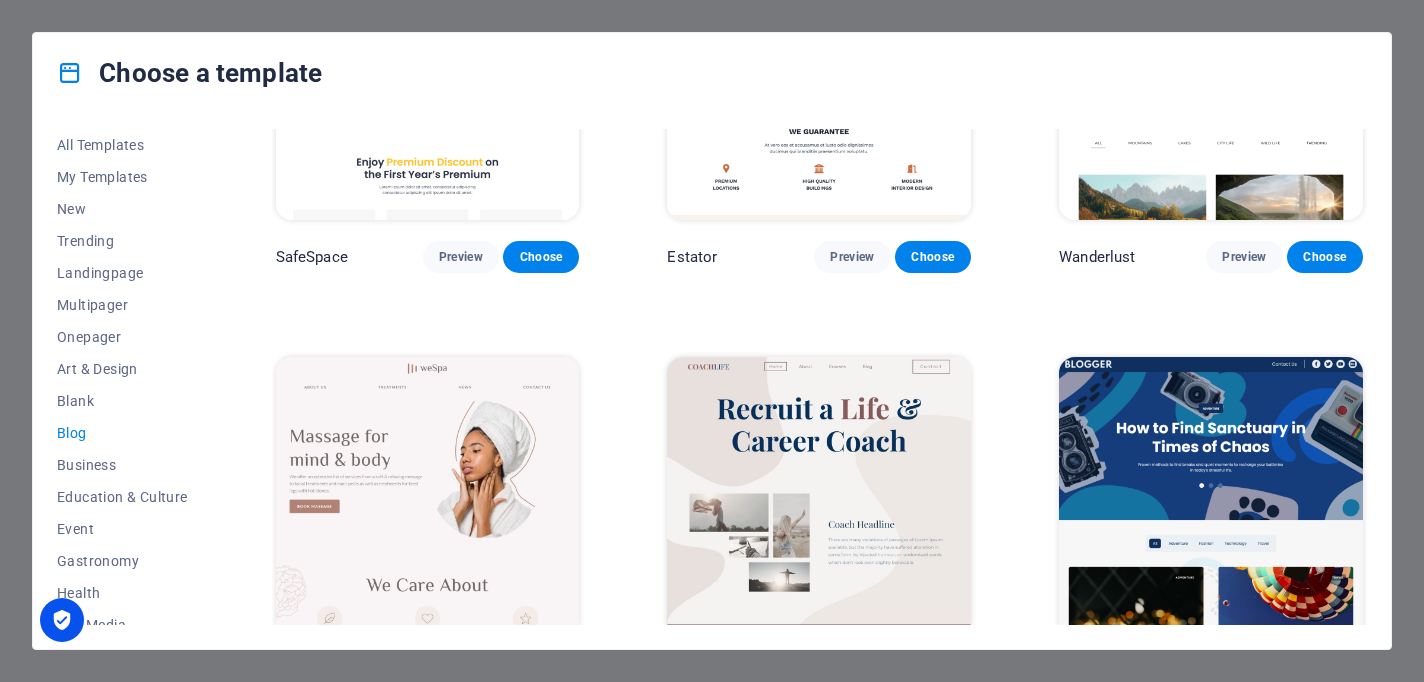 scroll, scrollTop: 0, scrollLeft: 0, axis: both 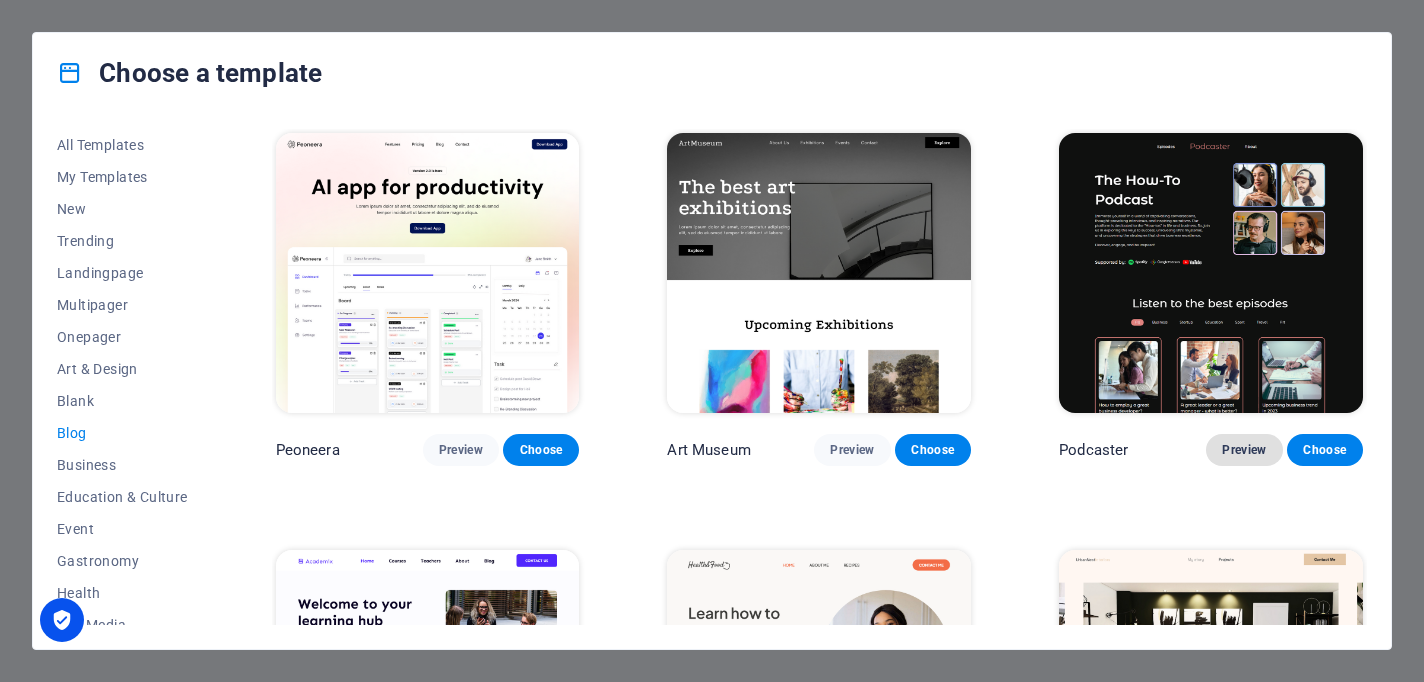 click on "Preview" at bounding box center (1244, 450) 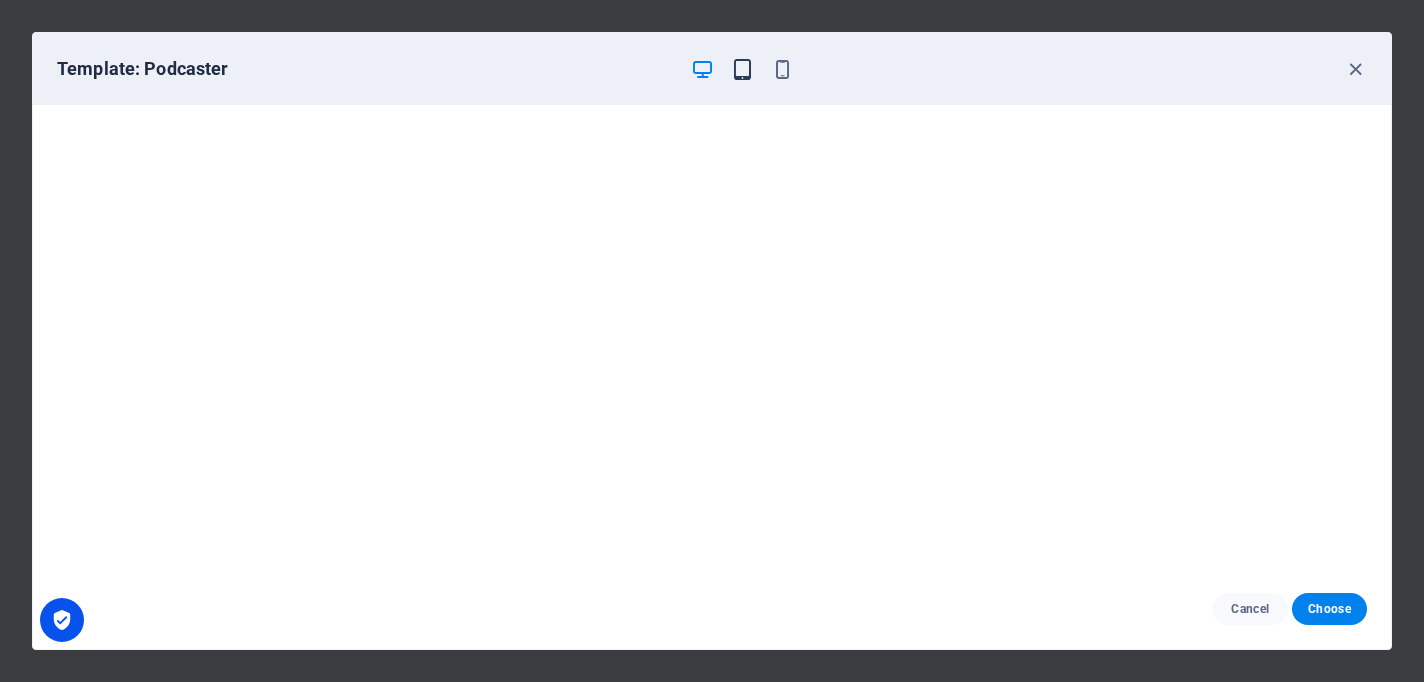 click at bounding box center [742, 69] 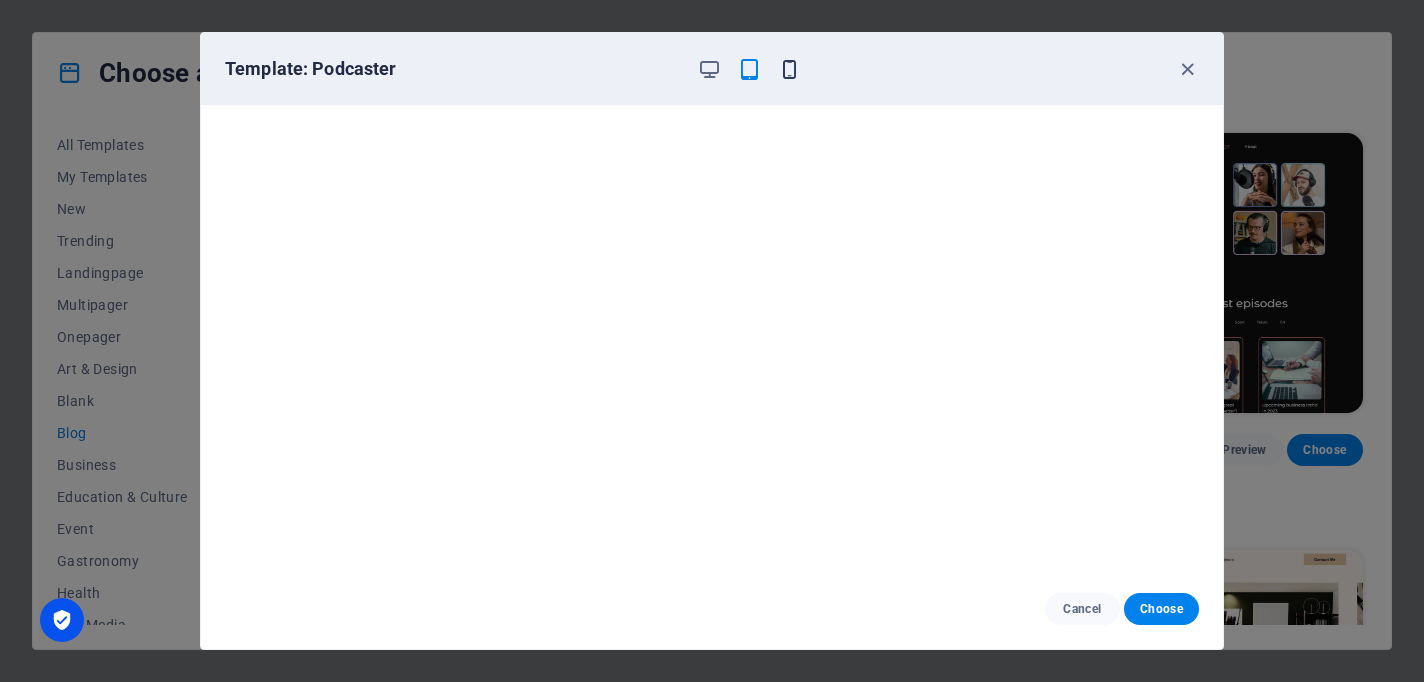 click at bounding box center (789, 69) 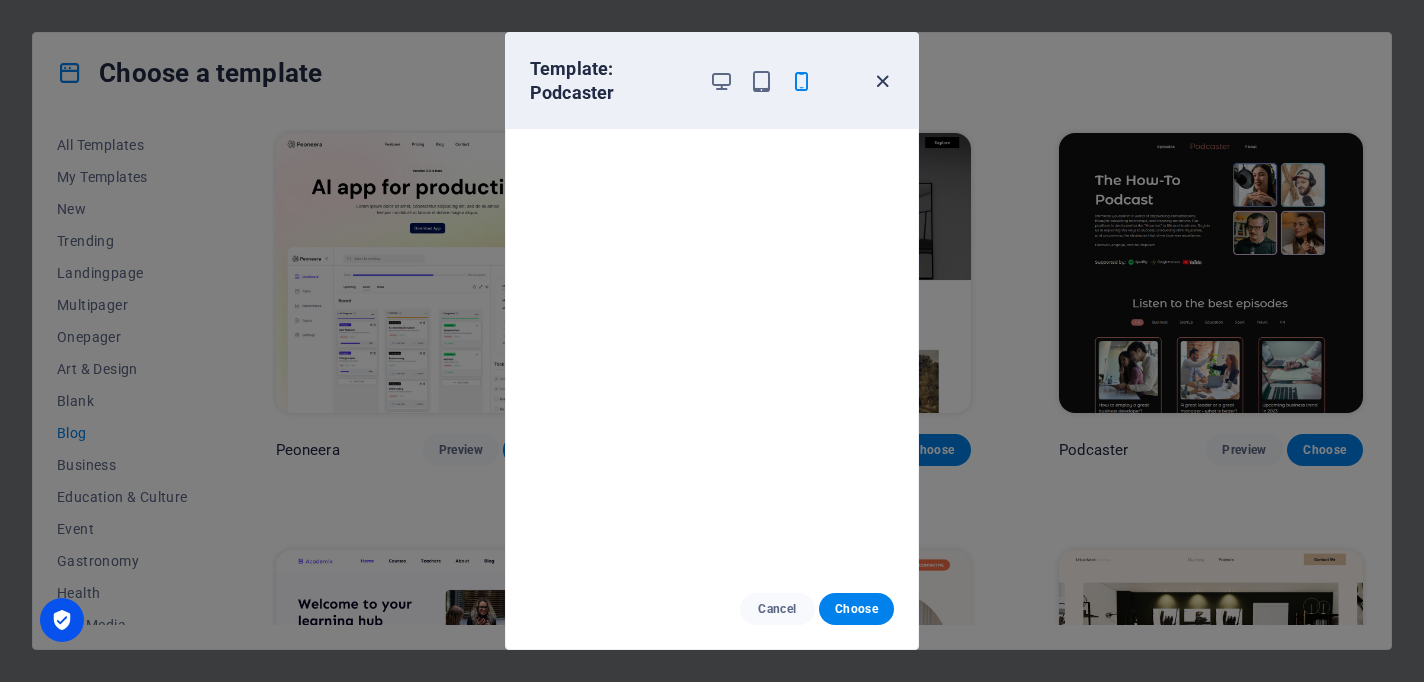 click at bounding box center (882, 81) 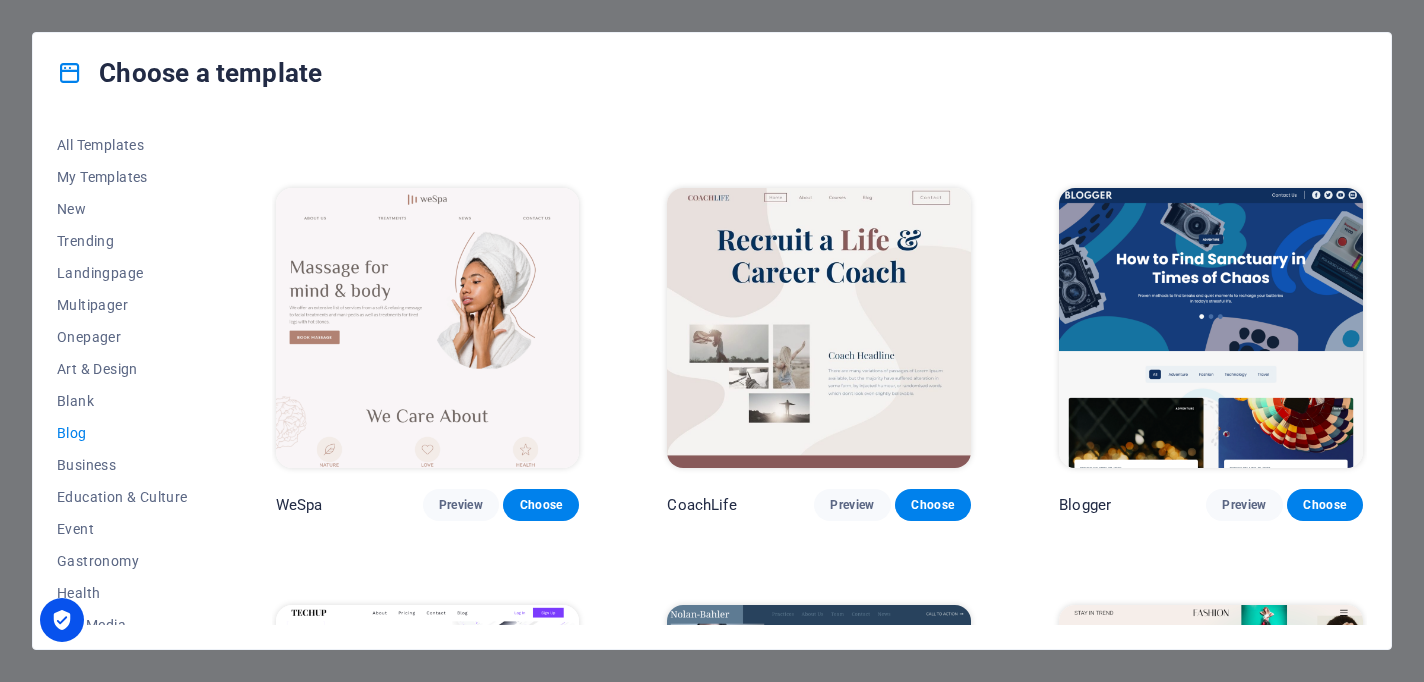 scroll, scrollTop: 1098, scrollLeft: 0, axis: vertical 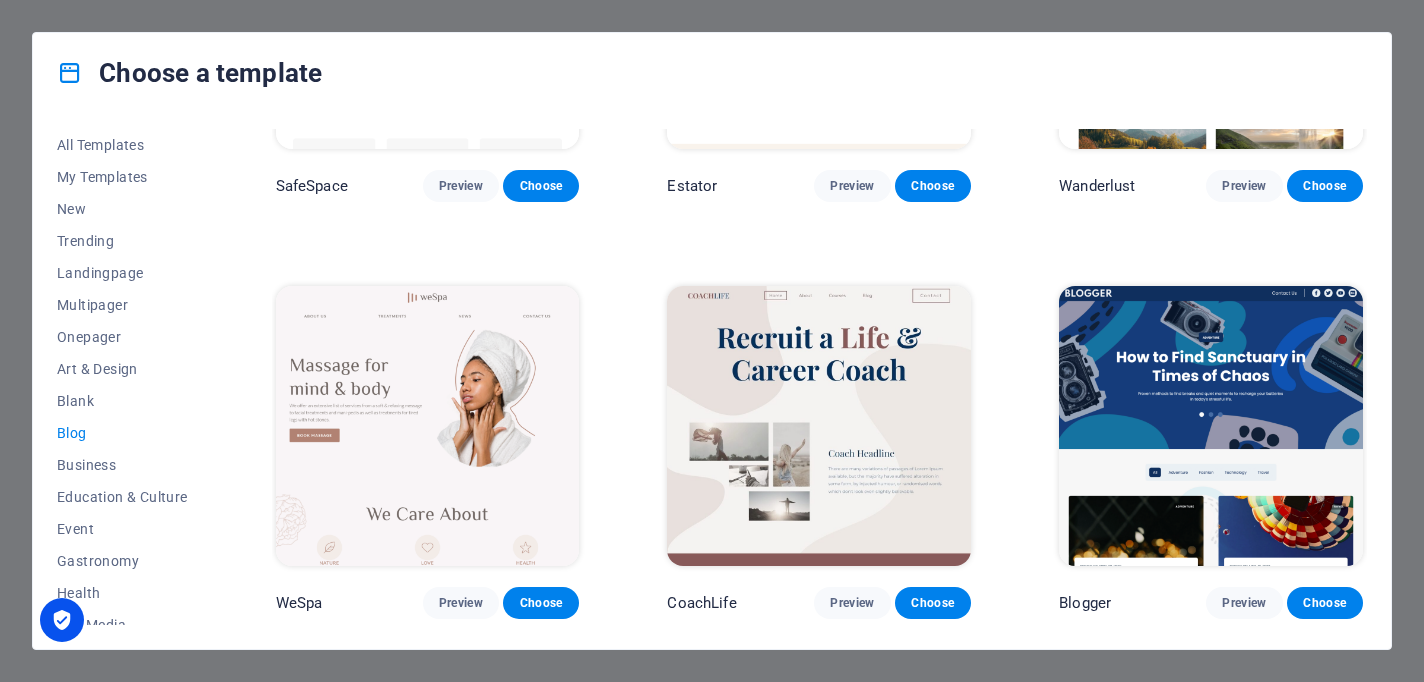 click at bounding box center [1211, 426] 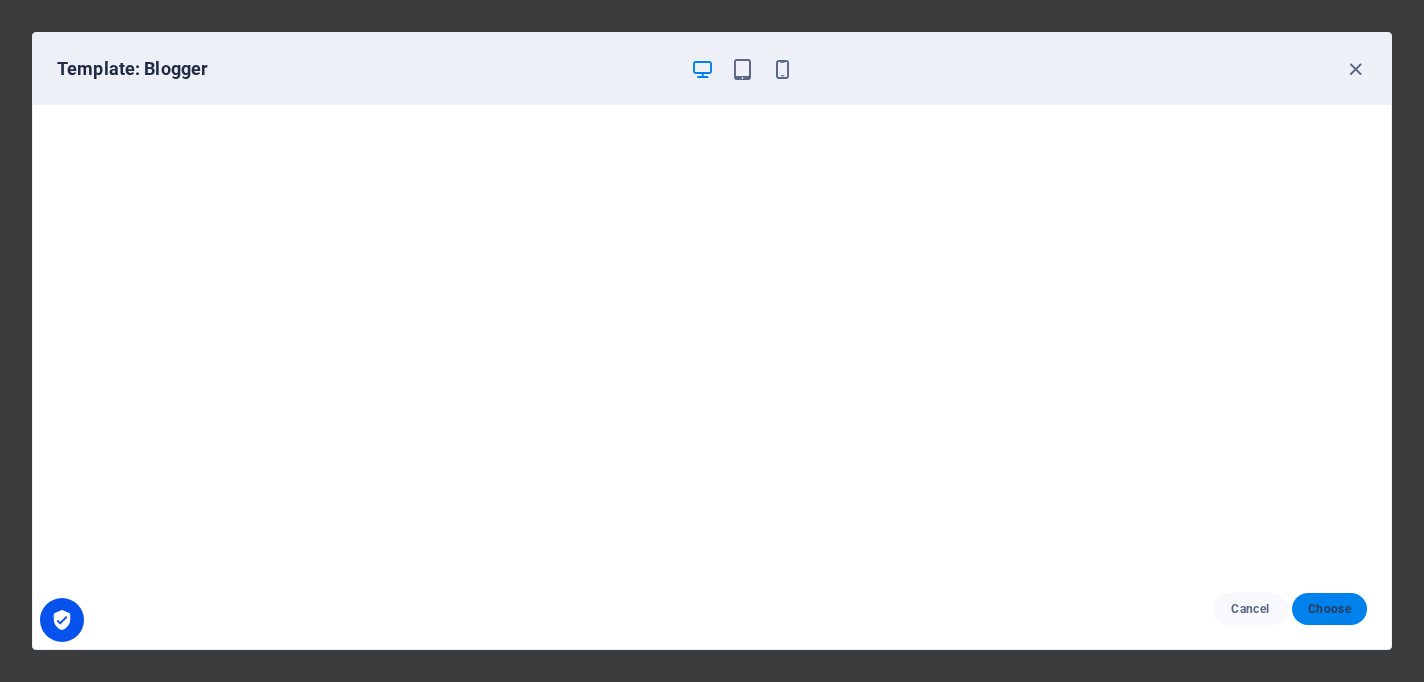 click on "Choose" at bounding box center [1329, 609] 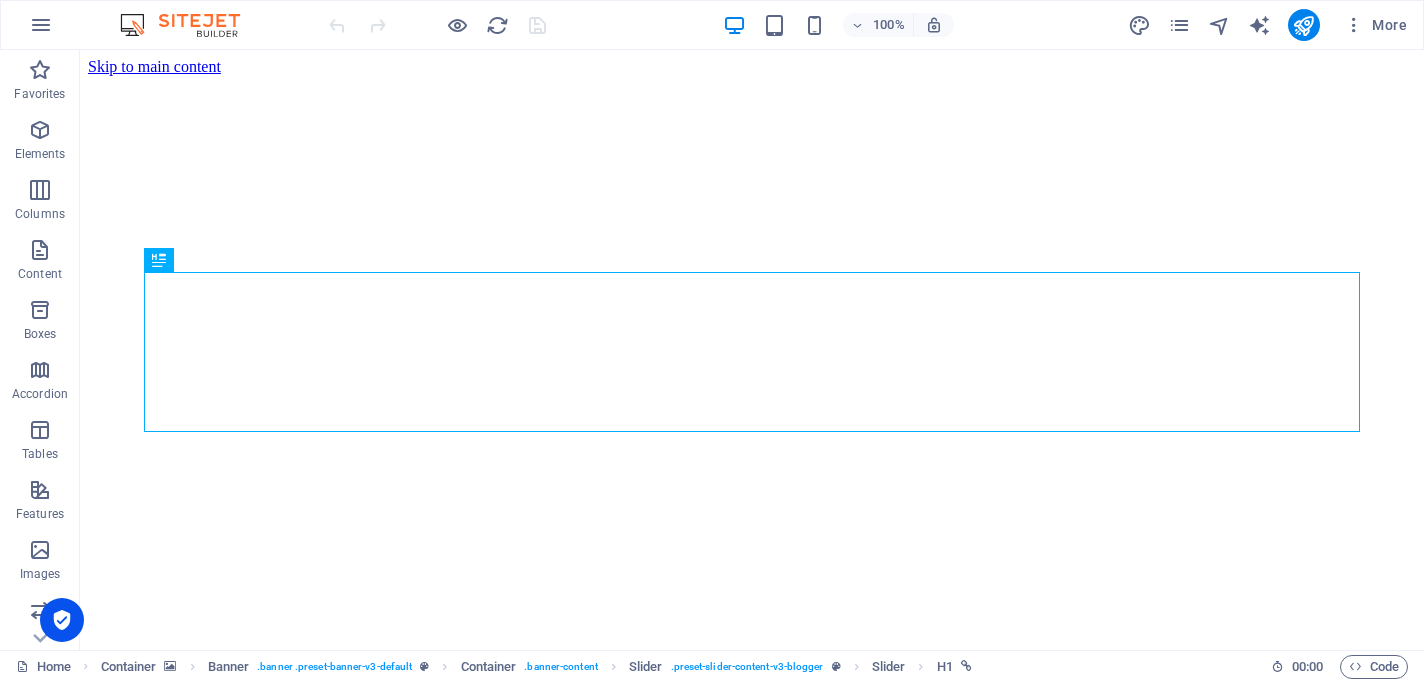 scroll, scrollTop: 0, scrollLeft: 0, axis: both 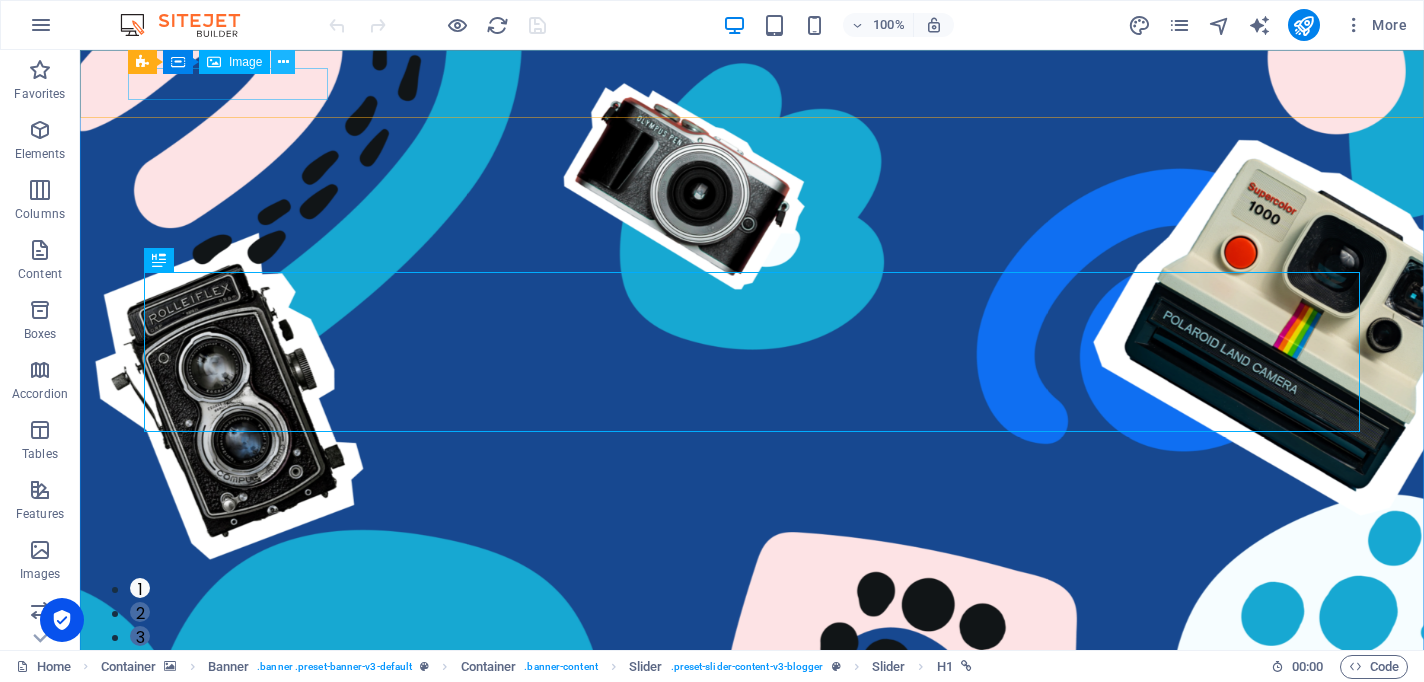 click at bounding box center [283, 62] 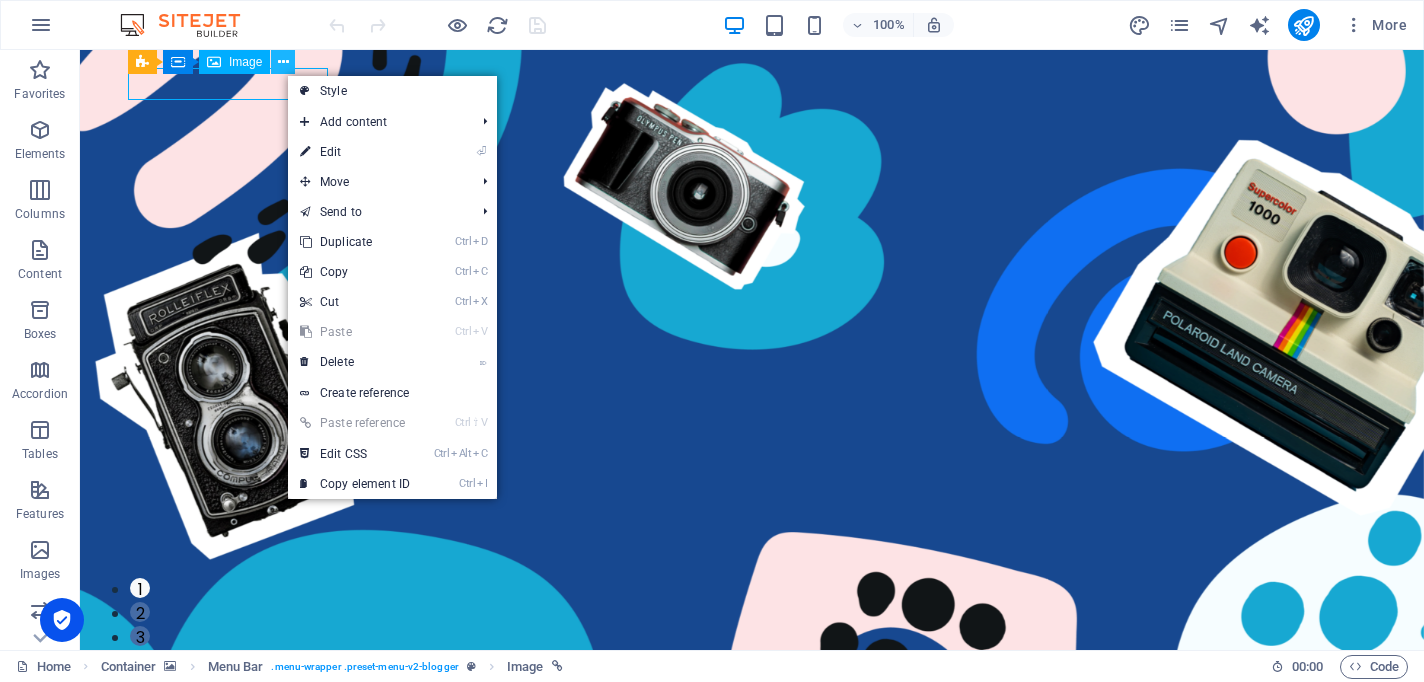 click at bounding box center [283, 62] 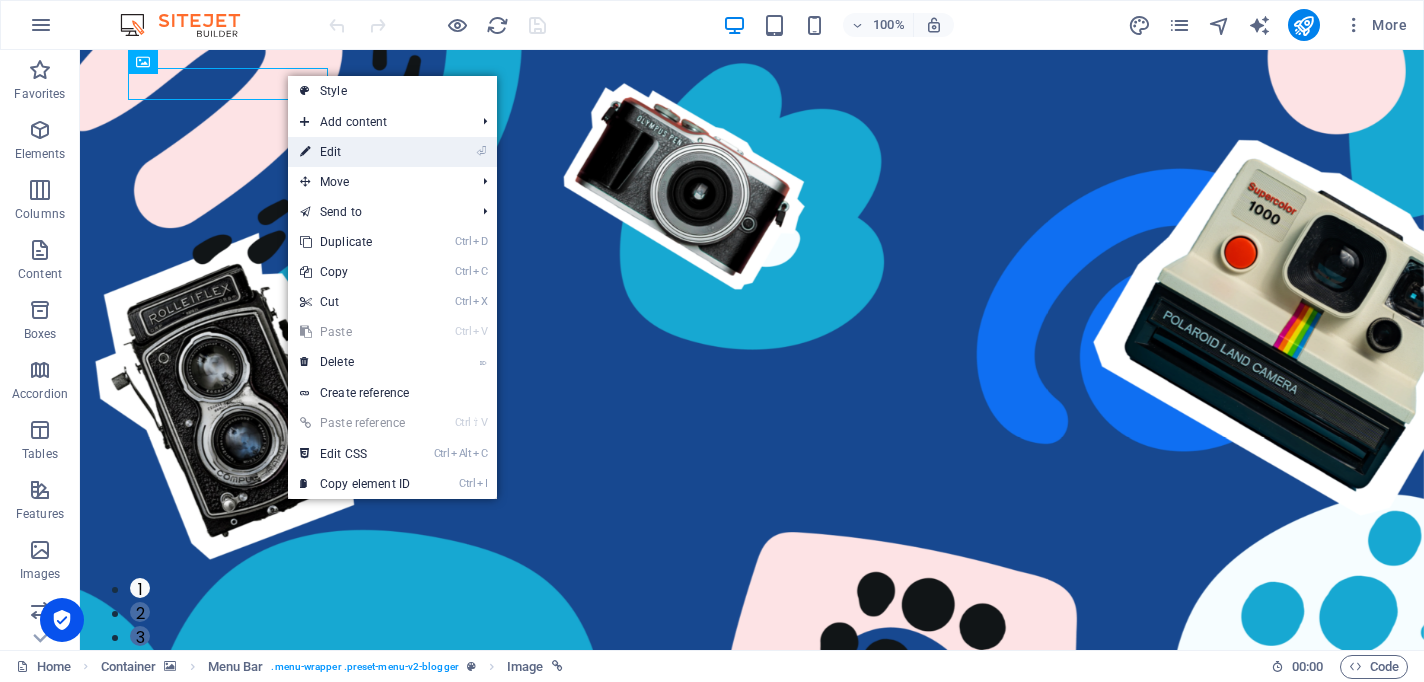 click on "⏎  Edit" at bounding box center (355, 152) 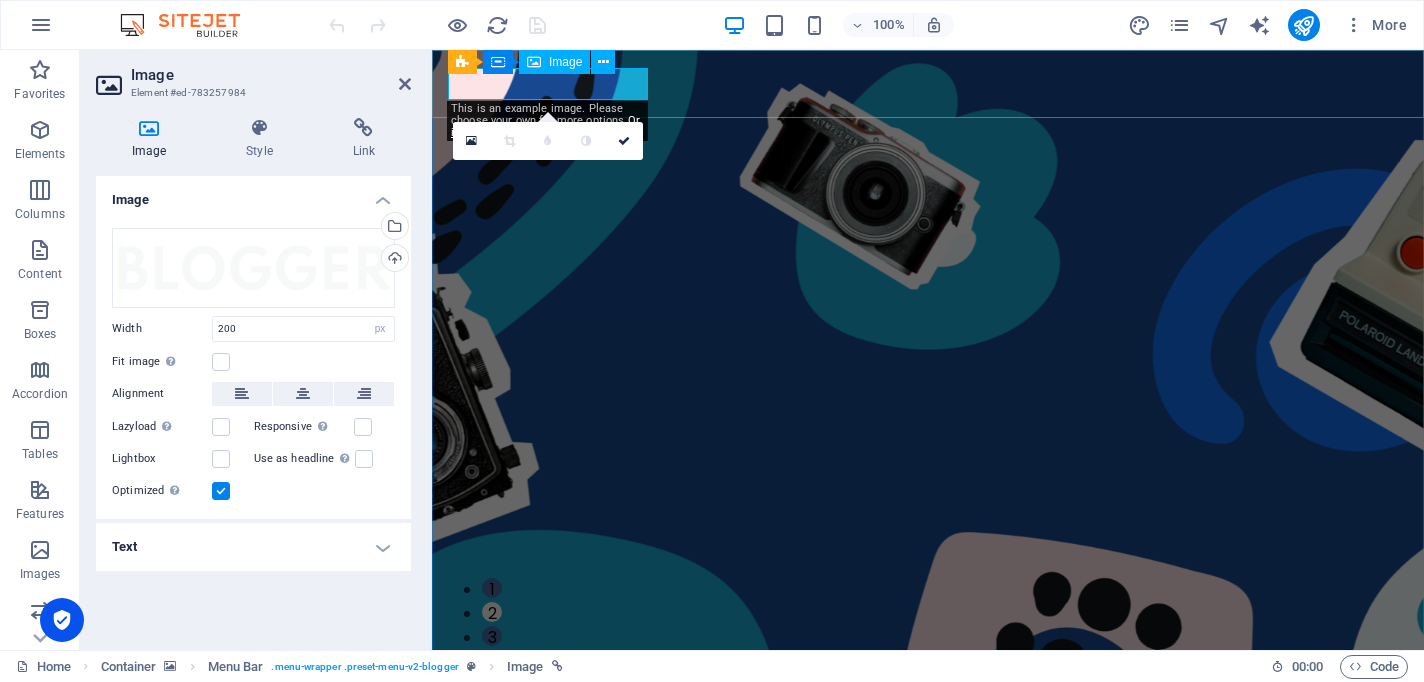 click at bounding box center (928, 691) 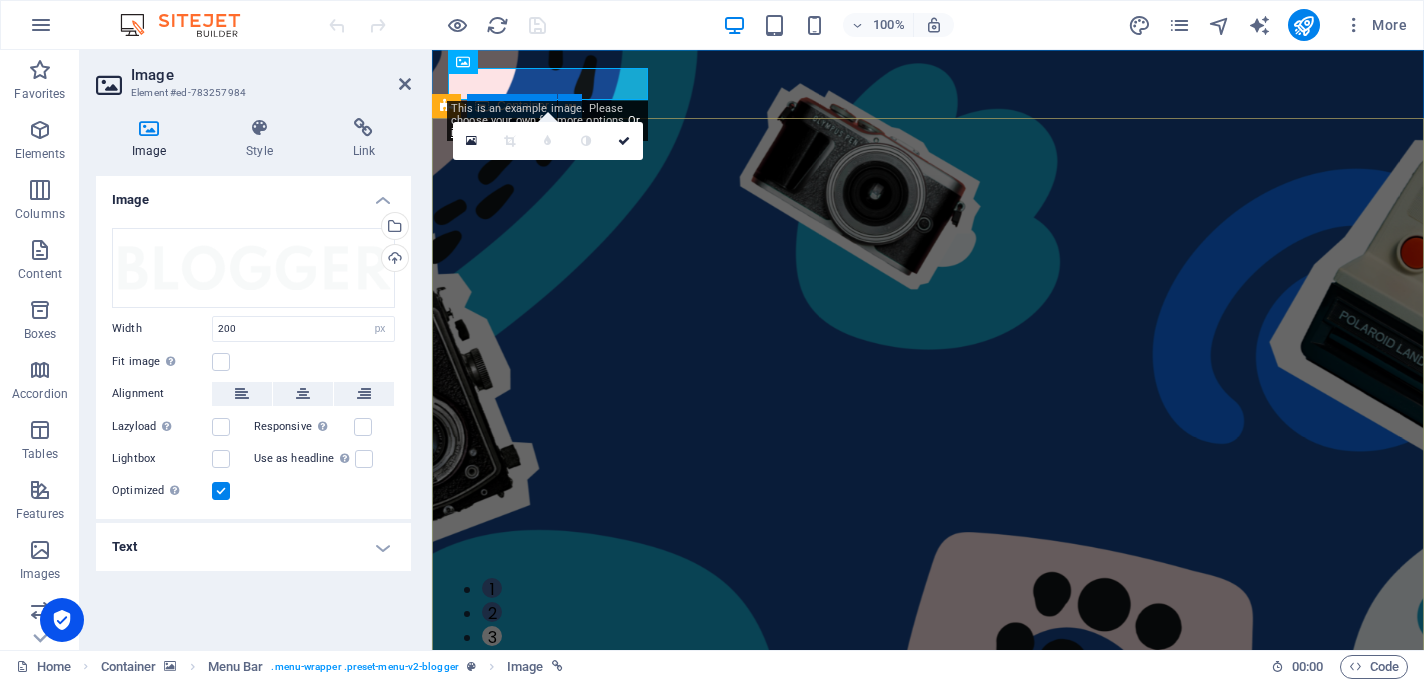 click on "TECHNOLOGY Use Technology to Live Healthier How [DATE] technology can improve your quality of life and when to be careful of technology usage ADVENTURE How to Find Sanctuary in Times of Chaos Proven methods to find breaks and quiet moments to recharge your batteries  in [DATE] stressful life. TRAVEL Ice Cream  Across the World A comprehensive - yet uncomplete - guide about the different types of ice cream that the world has to offer and where to find the best ice cream TECHNOLOGY Use Technology to Live Healthier How [DATE] technology can improve your quality of life and when to be careful of technology usage ADVENTURE How to Find Sanctuary in Times of Chaos Proven methods to find breaks and quiet moments to recharge your batteries  in [DATE] stressful life. 1 2 3" at bounding box center [928, 1171] 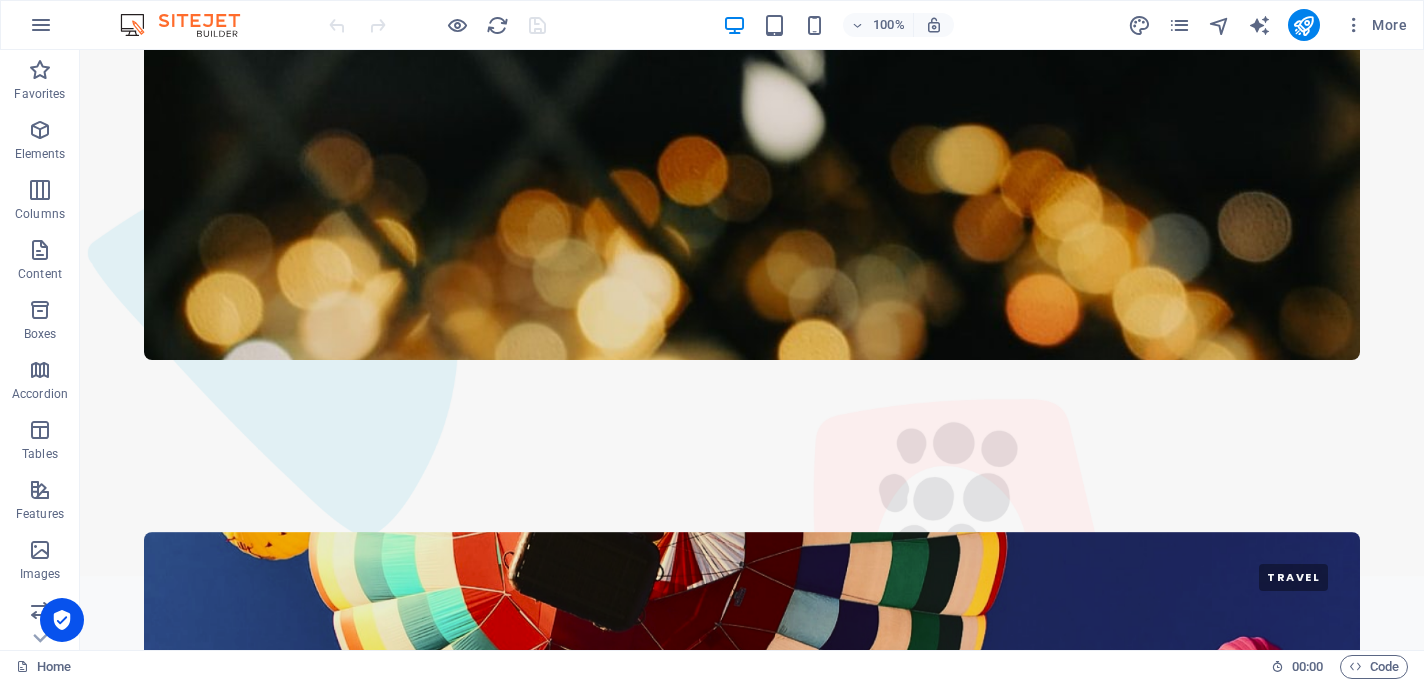 scroll, scrollTop: 3840, scrollLeft: 0, axis: vertical 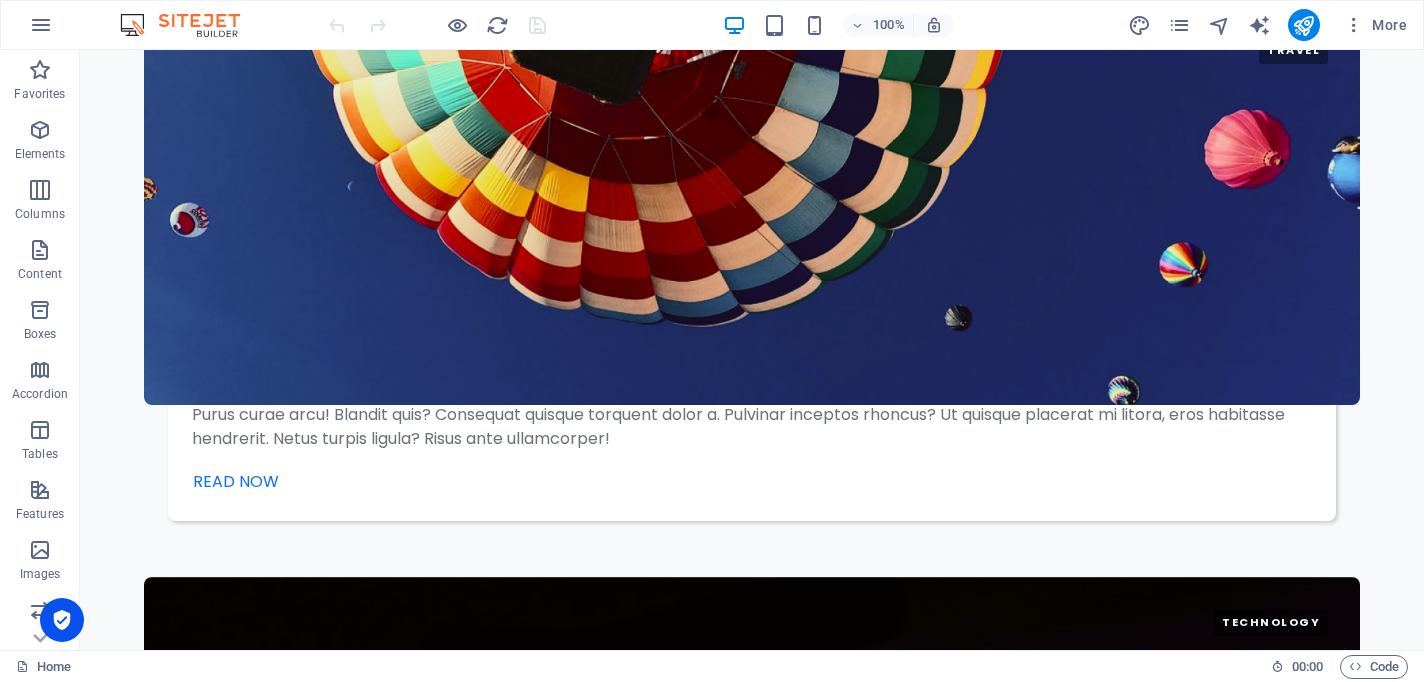 drag, startPoint x: 1417, startPoint y: 83, endPoint x: 1270, endPoint y: 728, distance: 661.5391 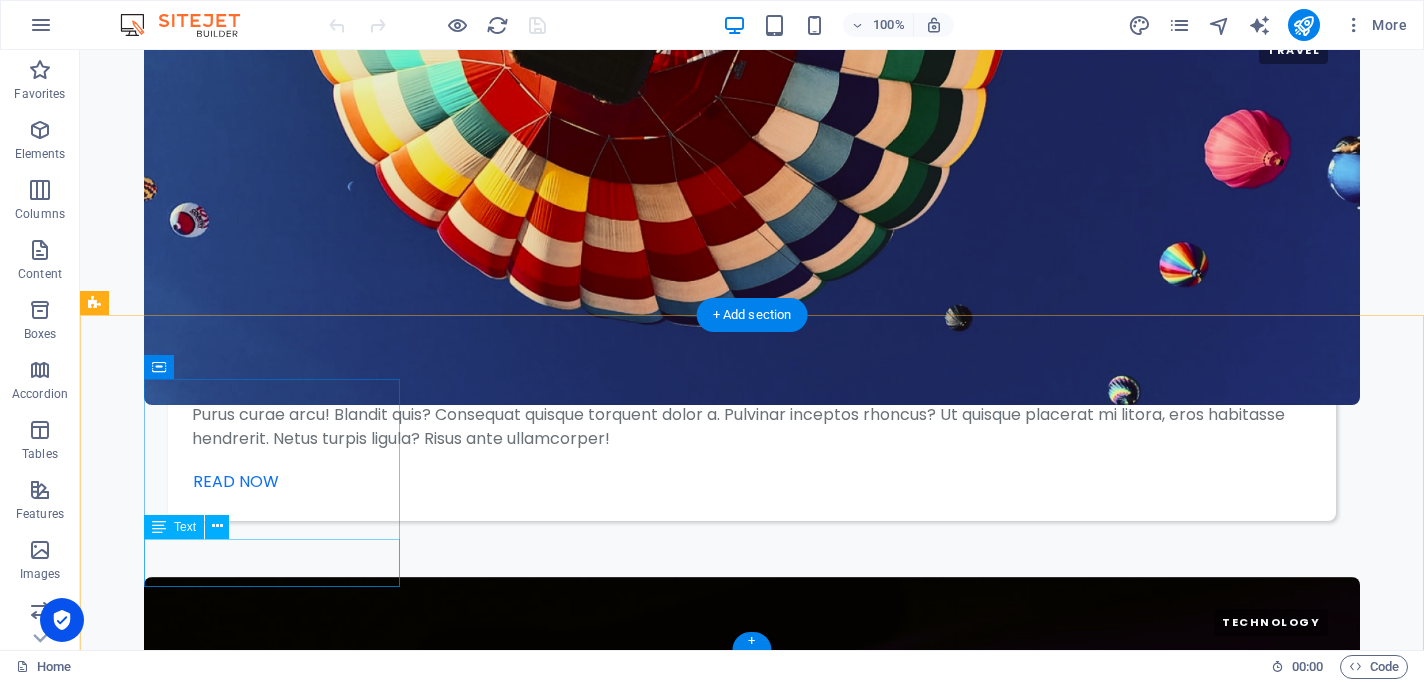 click on "[EMAIL_ADDRESS] 0123 - 456789" at bounding box center [240, 7472] 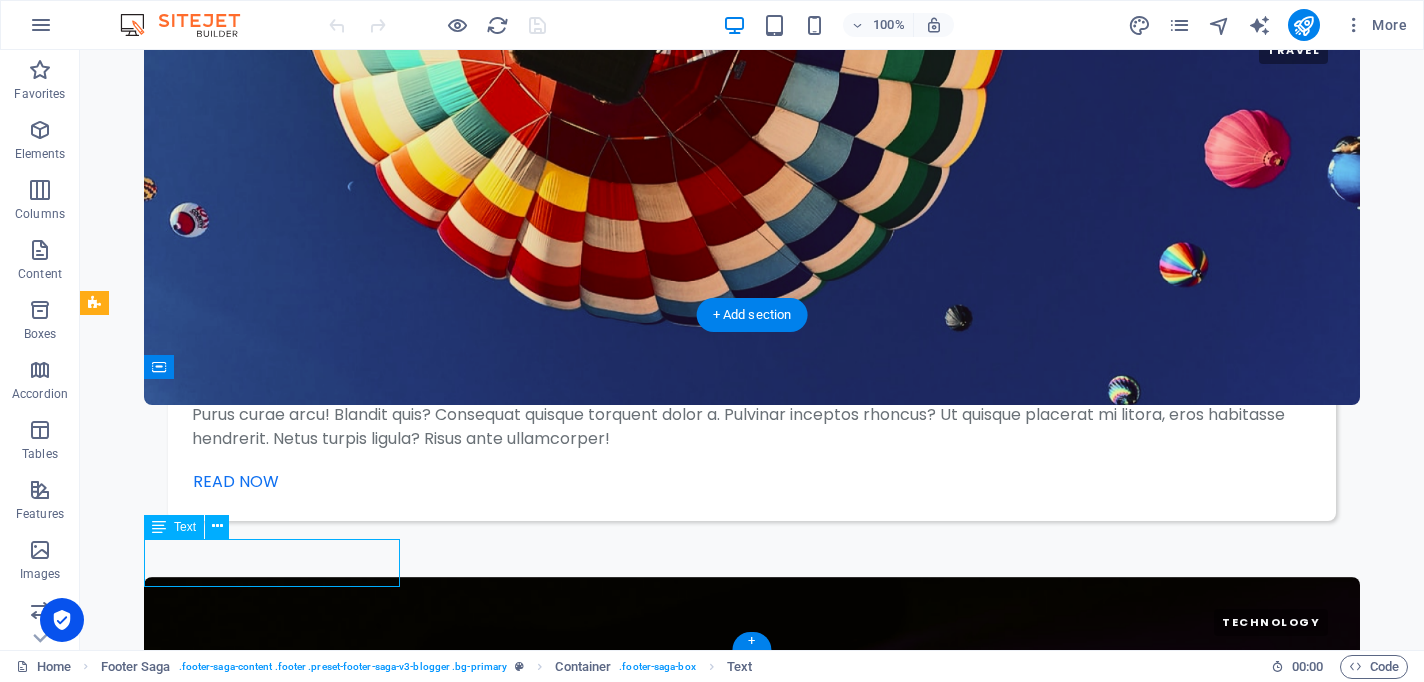 click on "[EMAIL_ADDRESS]" at bounding box center [183, 7459] 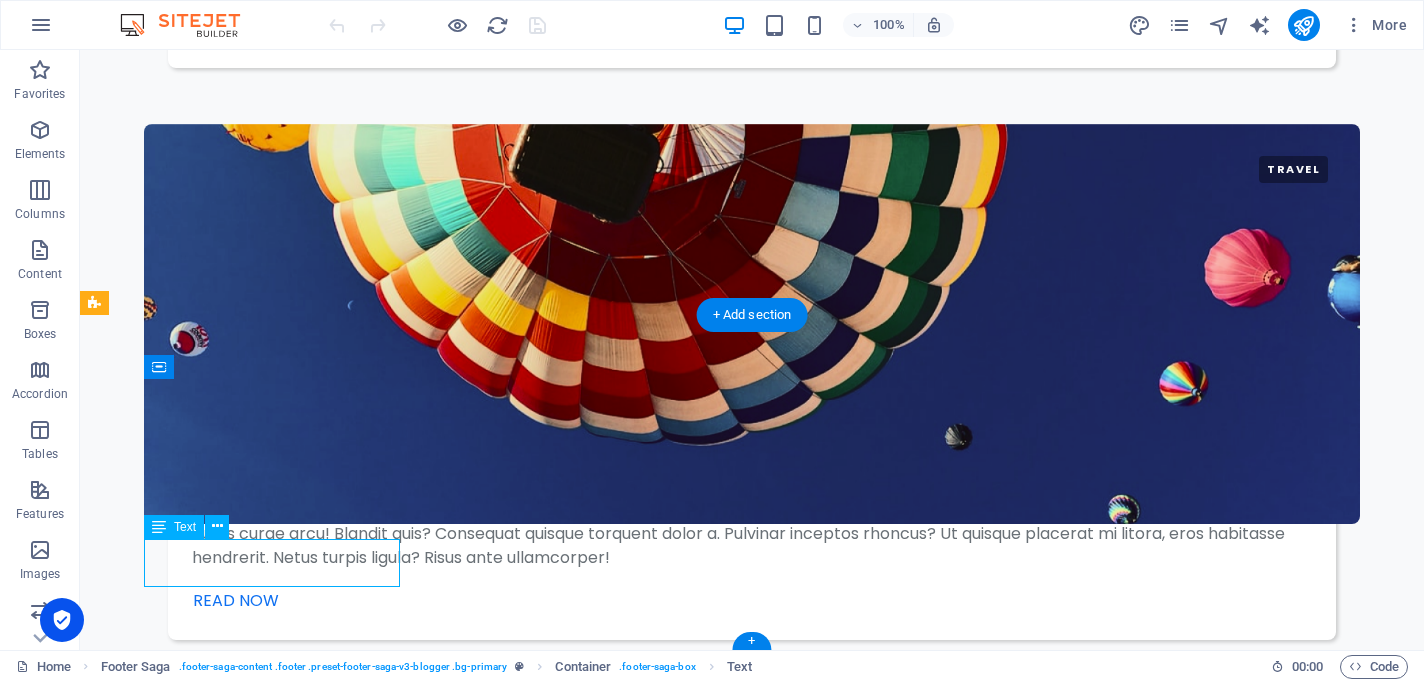 scroll, scrollTop: 4073, scrollLeft: 0, axis: vertical 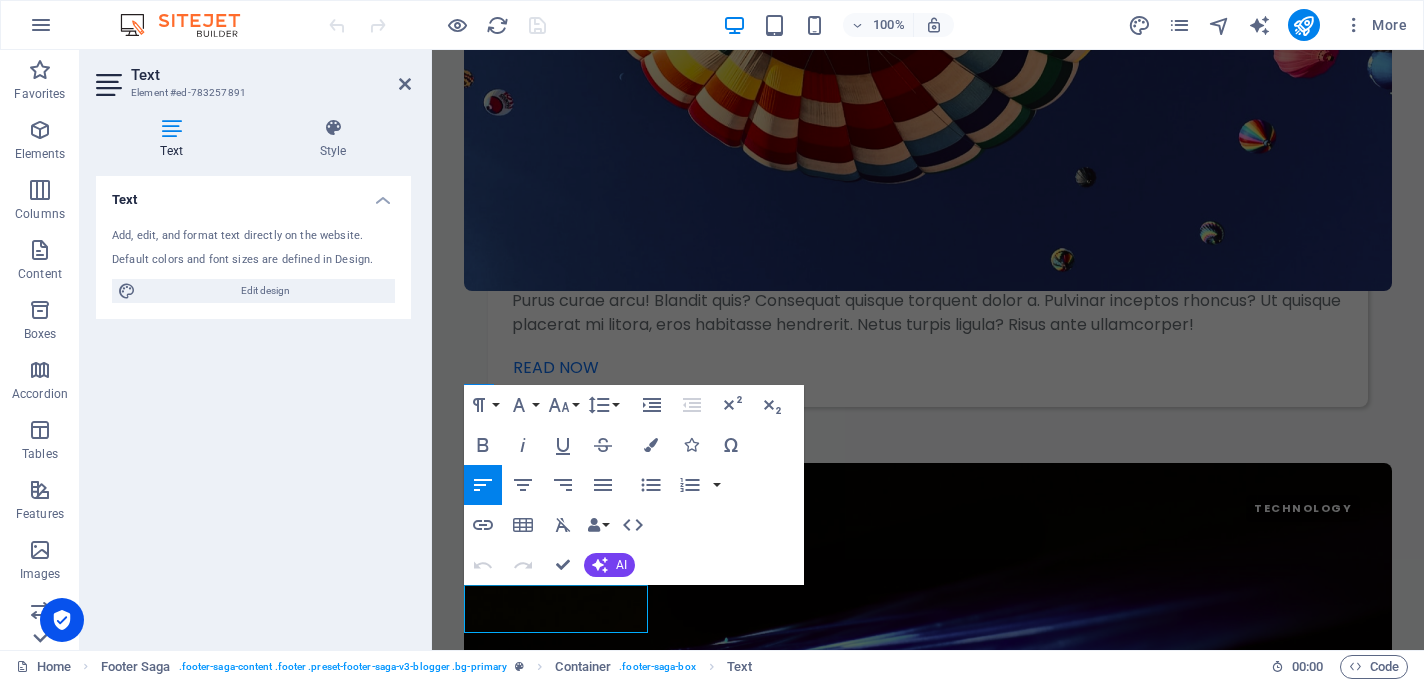 click 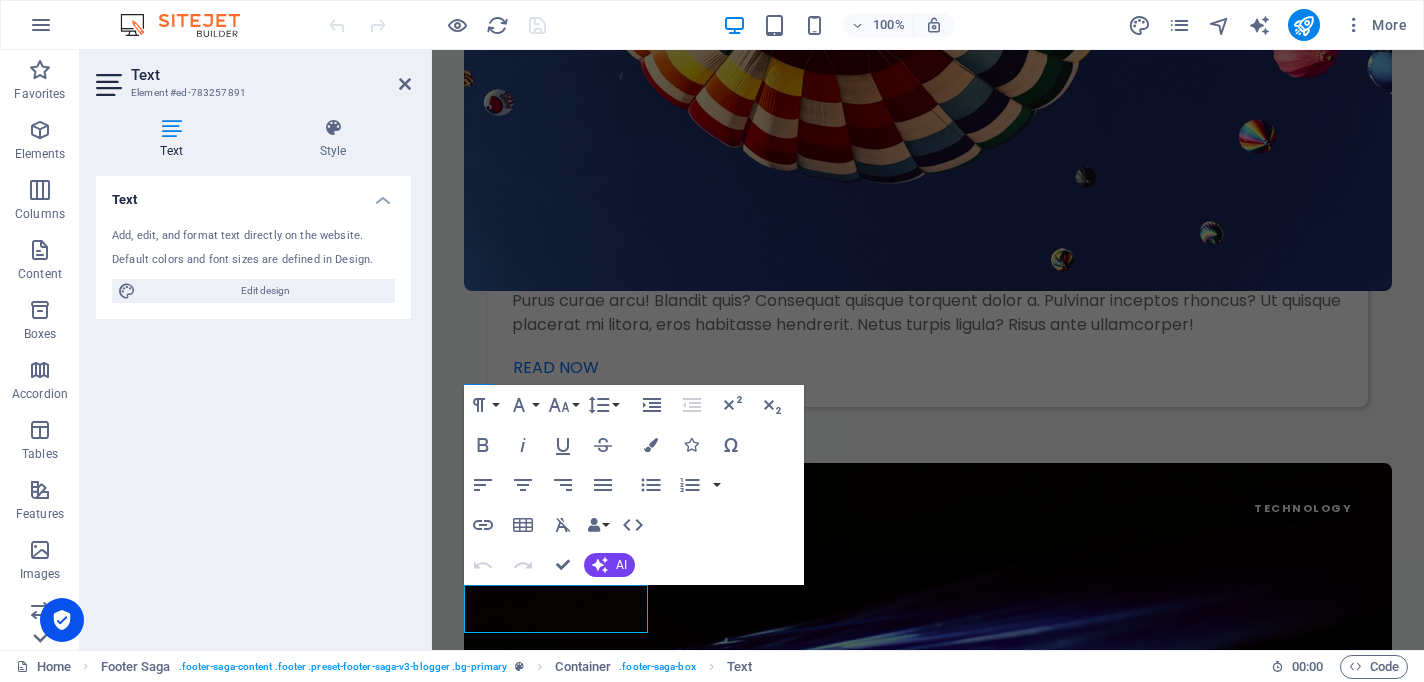 scroll, scrollTop: 300, scrollLeft: 0, axis: vertical 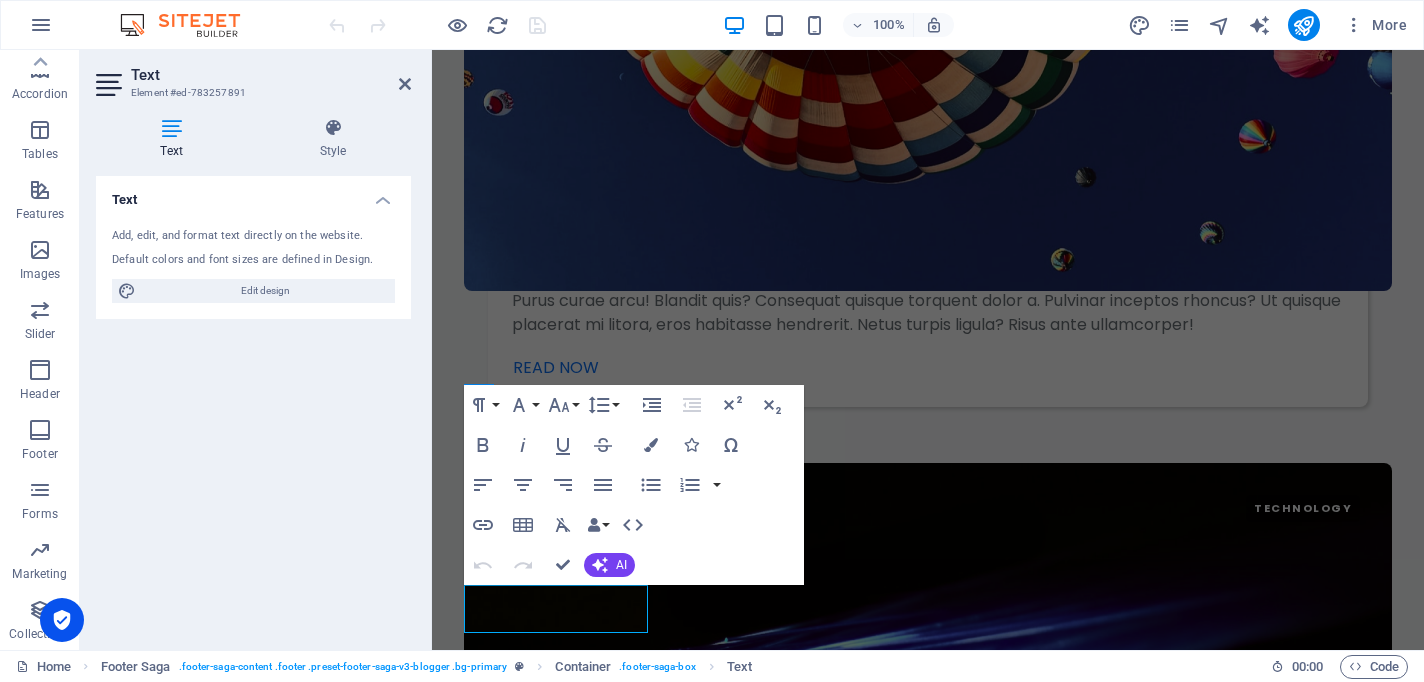 click on "Favorites Elements Columns Content Boxes Accordion Tables Features Images Slider Header Footer Forms Marketing Collections" at bounding box center (40, 350) 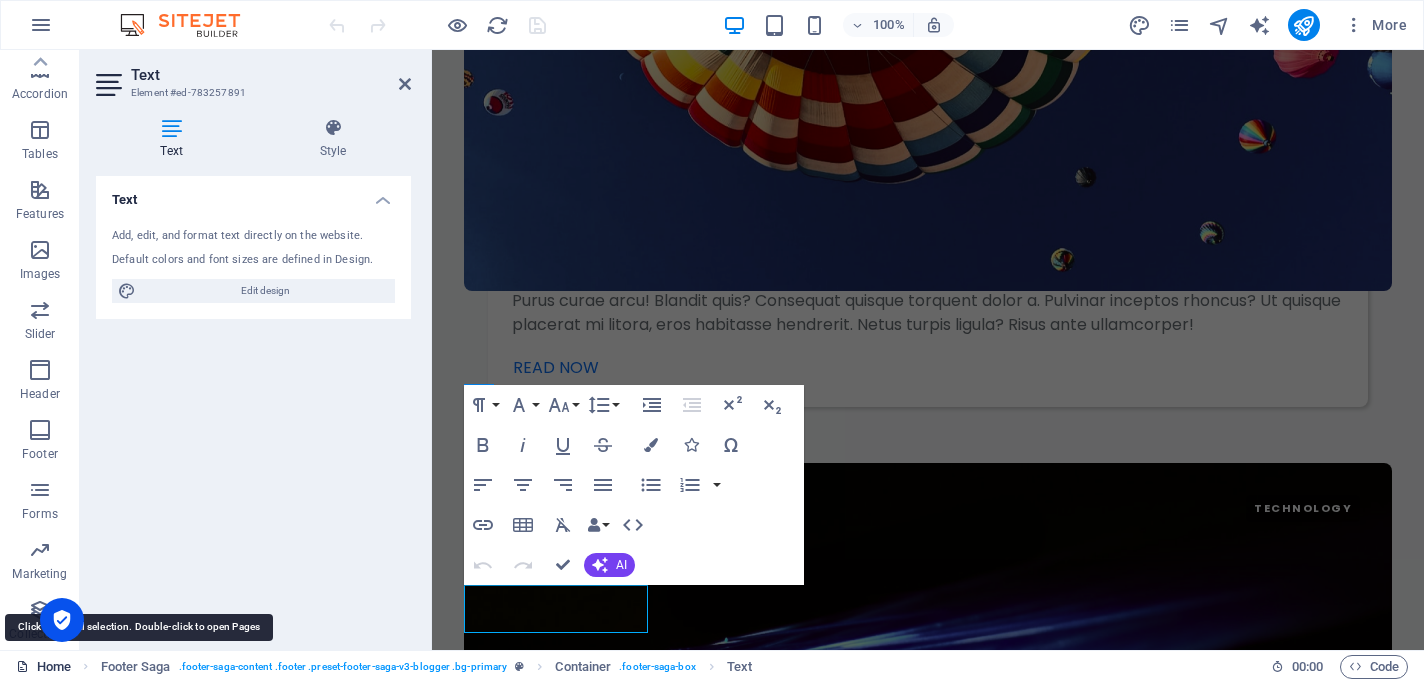 click on "Home" at bounding box center (43, 667) 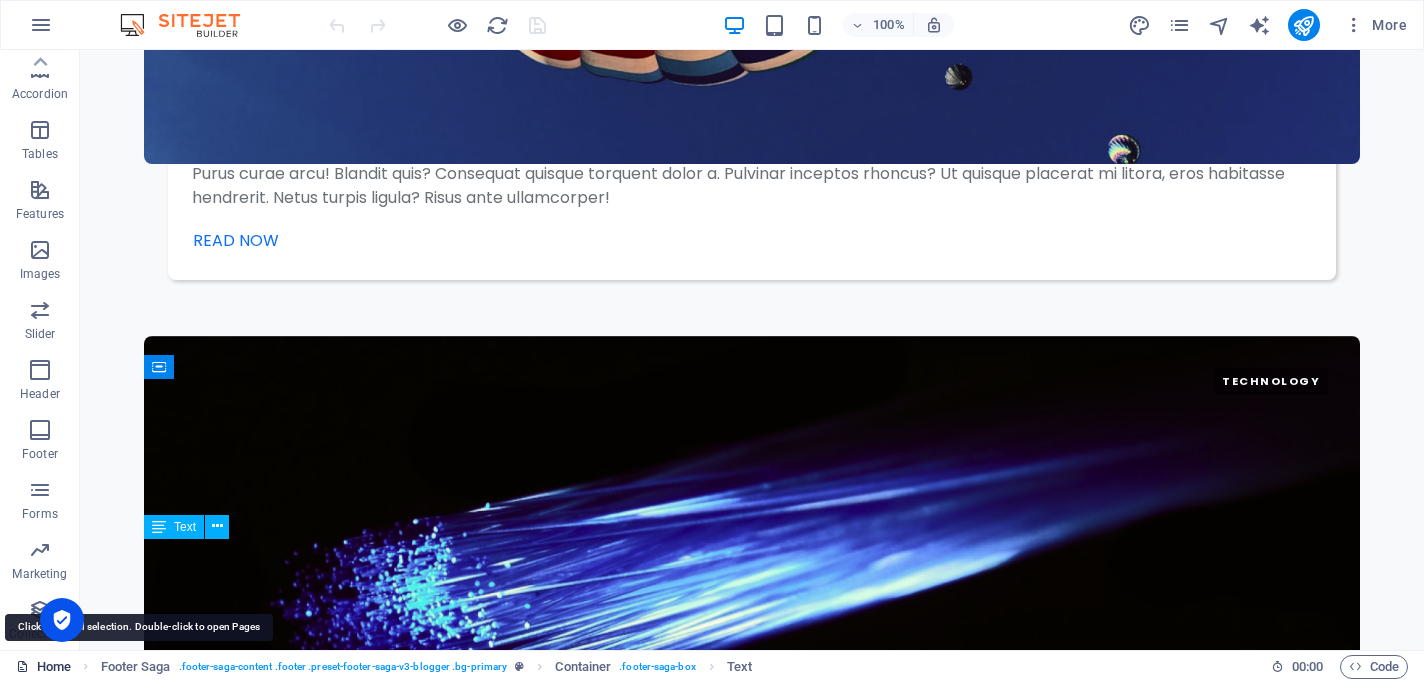 scroll, scrollTop: 3832, scrollLeft: 0, axis: vertical 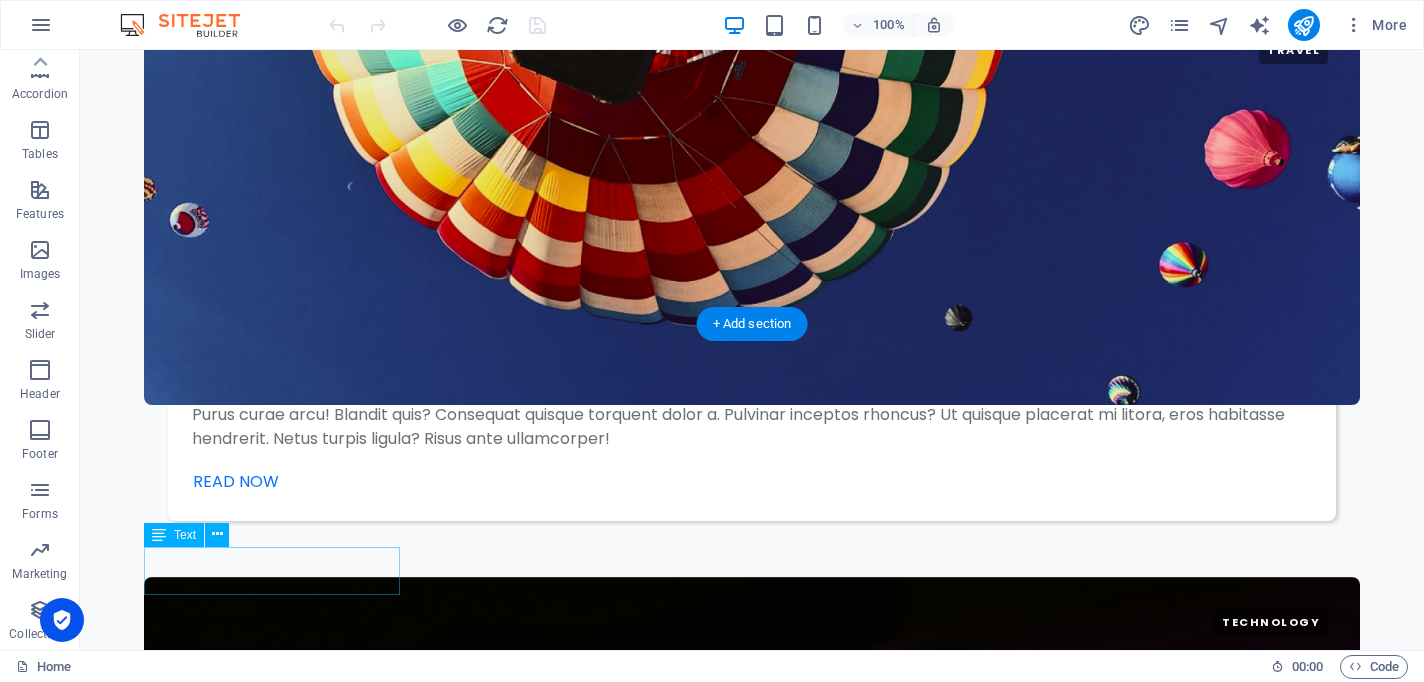 click at bounding box center [752, 4888] 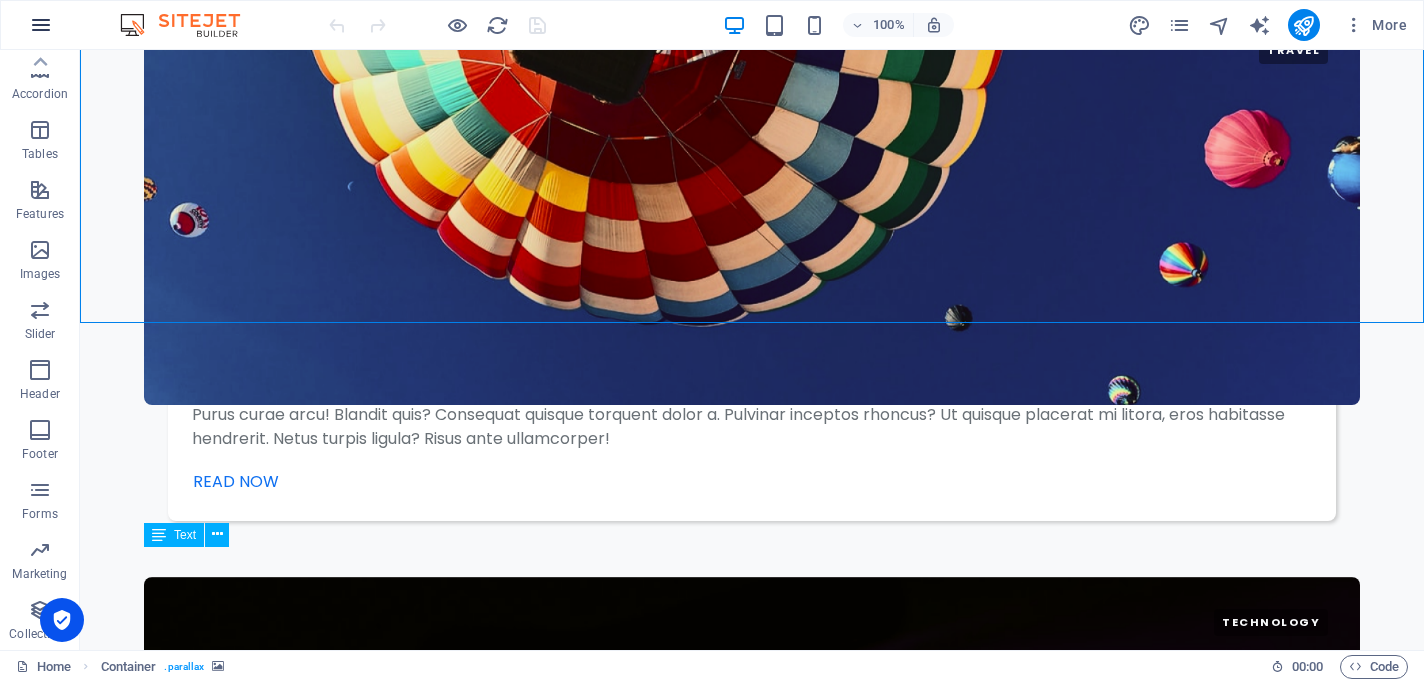 click at bounding box center (41, 25) 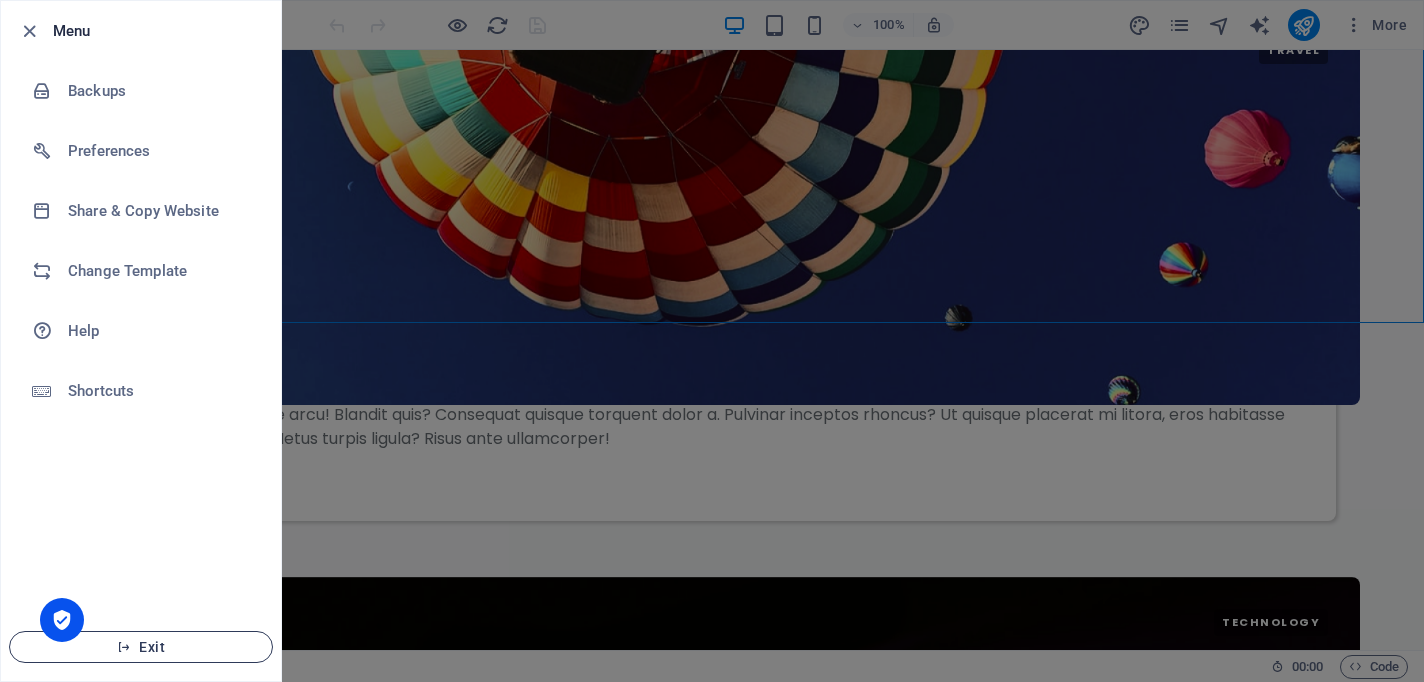 click on "Exit" at bounding box center [141, 647] 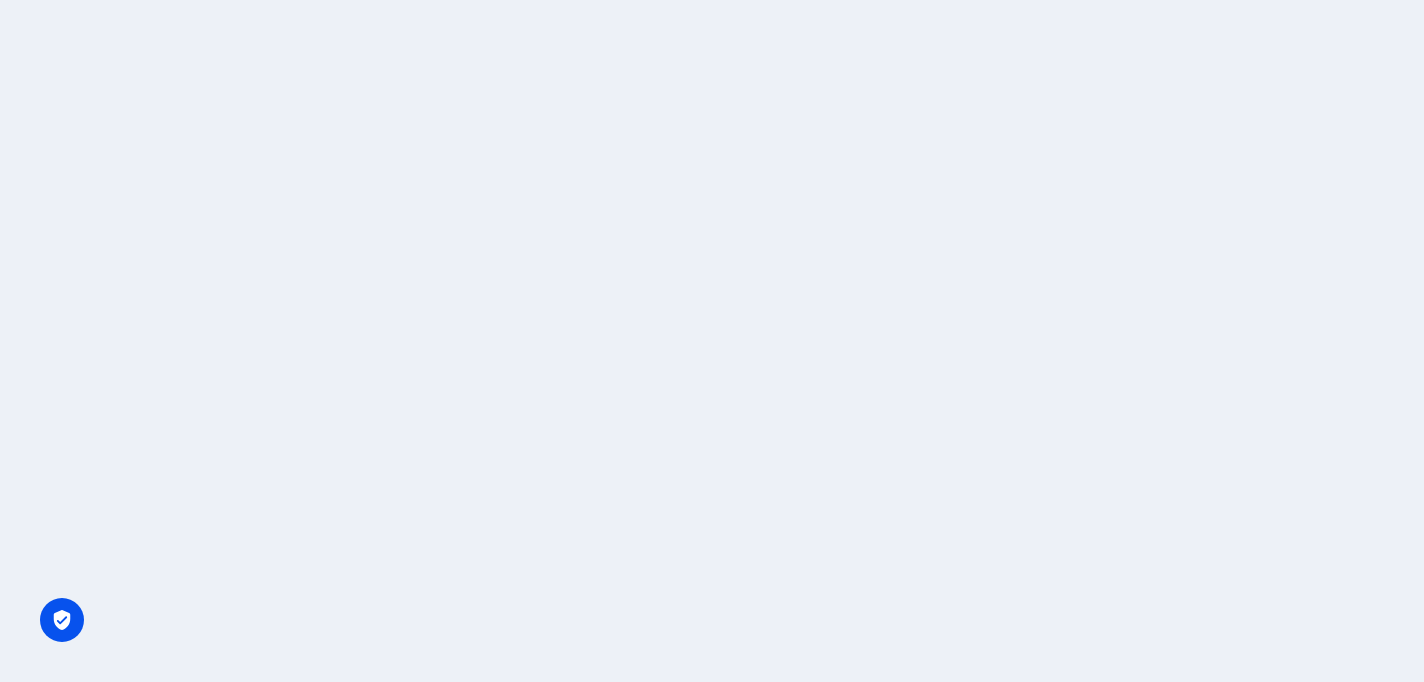 scroll, scrollTop: 0, scrollLeft: 0, axis: both 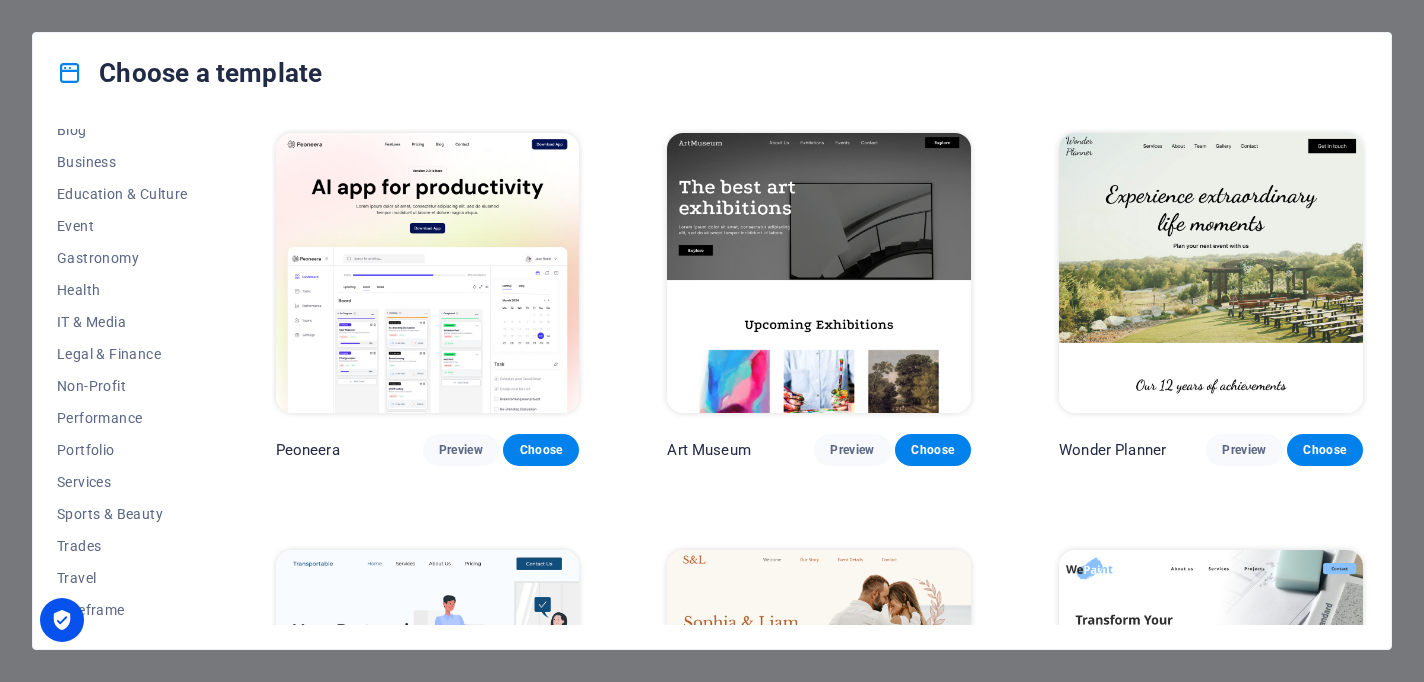 click on "Choose a template All Templates My Templates New Trending Landingpage Multipager Onepager Art & Design Blank Blog Business Education & Culture Event Gastronomy Health IT & Media Legal & Finance Non-Profit Performance Portfolio Services Sports & Beauty Trades Travel Wireframe Peoneera Preview Choose Art Museum Preview Choose Wonder Planner Preview Choose Transportable Preview Choose S&L Preview Choose WePaint Preview Choose Eco-Con Preview Choose MeetUp Preview Choose Help & Care Preview Choose Podcaster Preview Choose Academix Preview Choose BIG Barber Shop Preview Choose Health & Food Preview Choose UrbanNest Interiors Preview Choose Green Change Preview Choose The Beauty Temple Preview Choose WeTrain Preview Choose Cleaner Preview Choose Johanna James Preview Choose Delicioso Preview Choose Dream Garden Preview Choose LumeDeAqua Preview Choose Pets Care Preview Choose SafeSpace Preview Choose Midnight Rain Bar Preview Choose Drive Preview Choose Estator Preview Choose Health Group Preview Choose Preview One" at bounding box center [712, 341] 